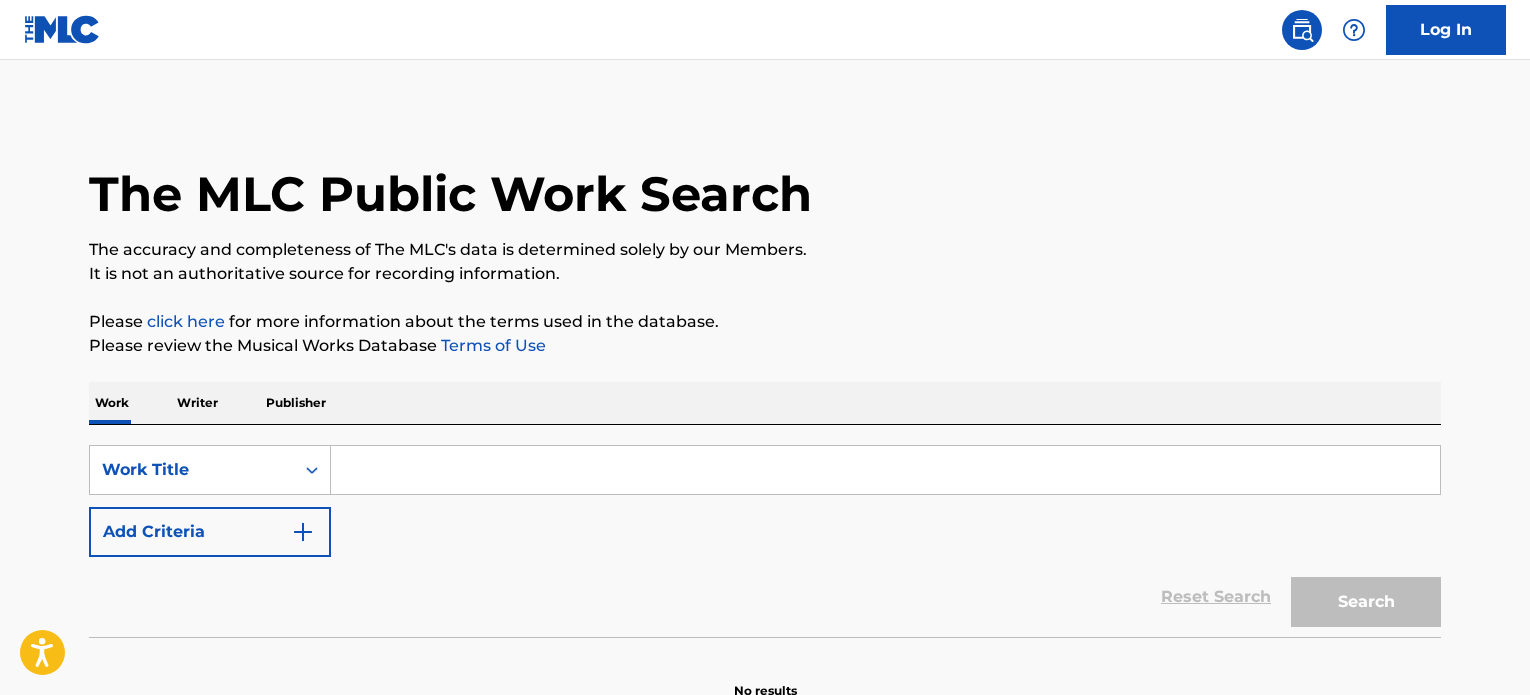 click at bounding box center (885, 470) 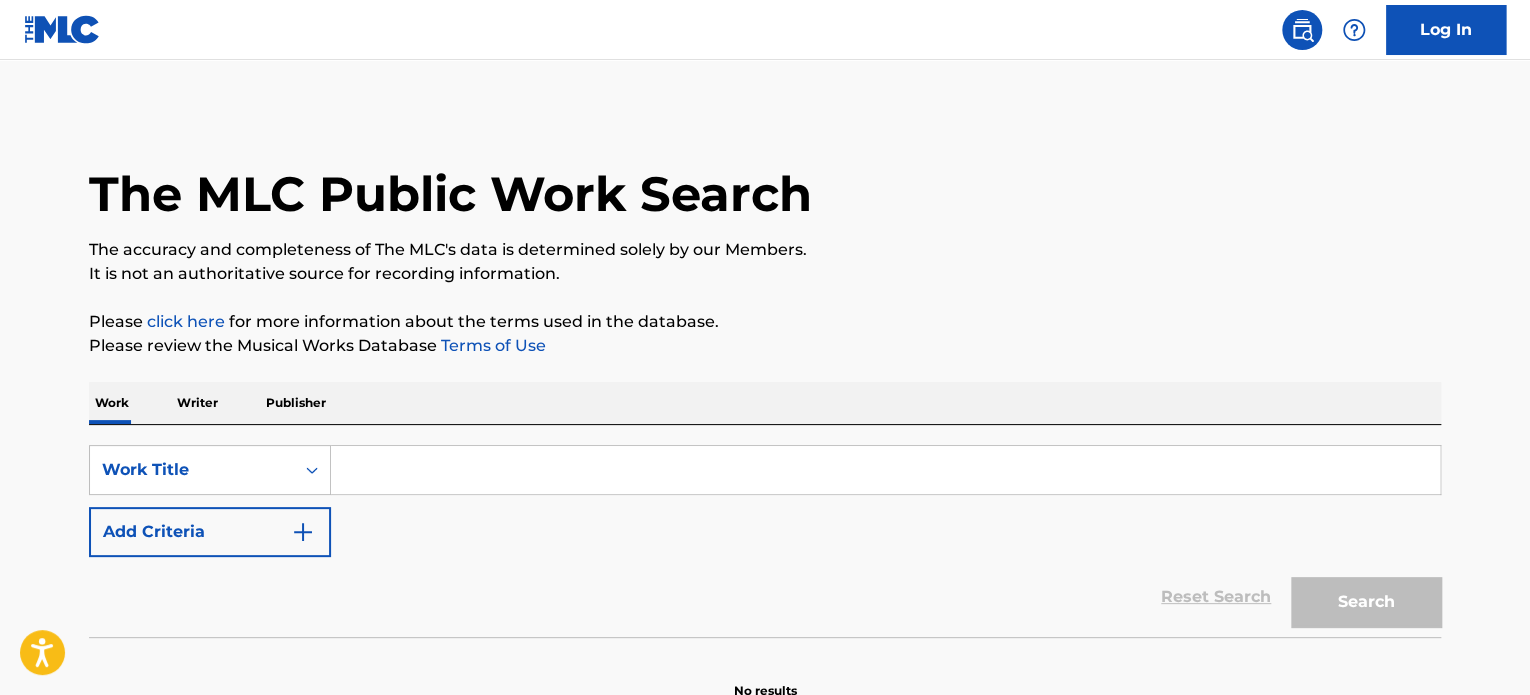 scroll, scrollTop: 0, scrollLeft: 0, axis: both 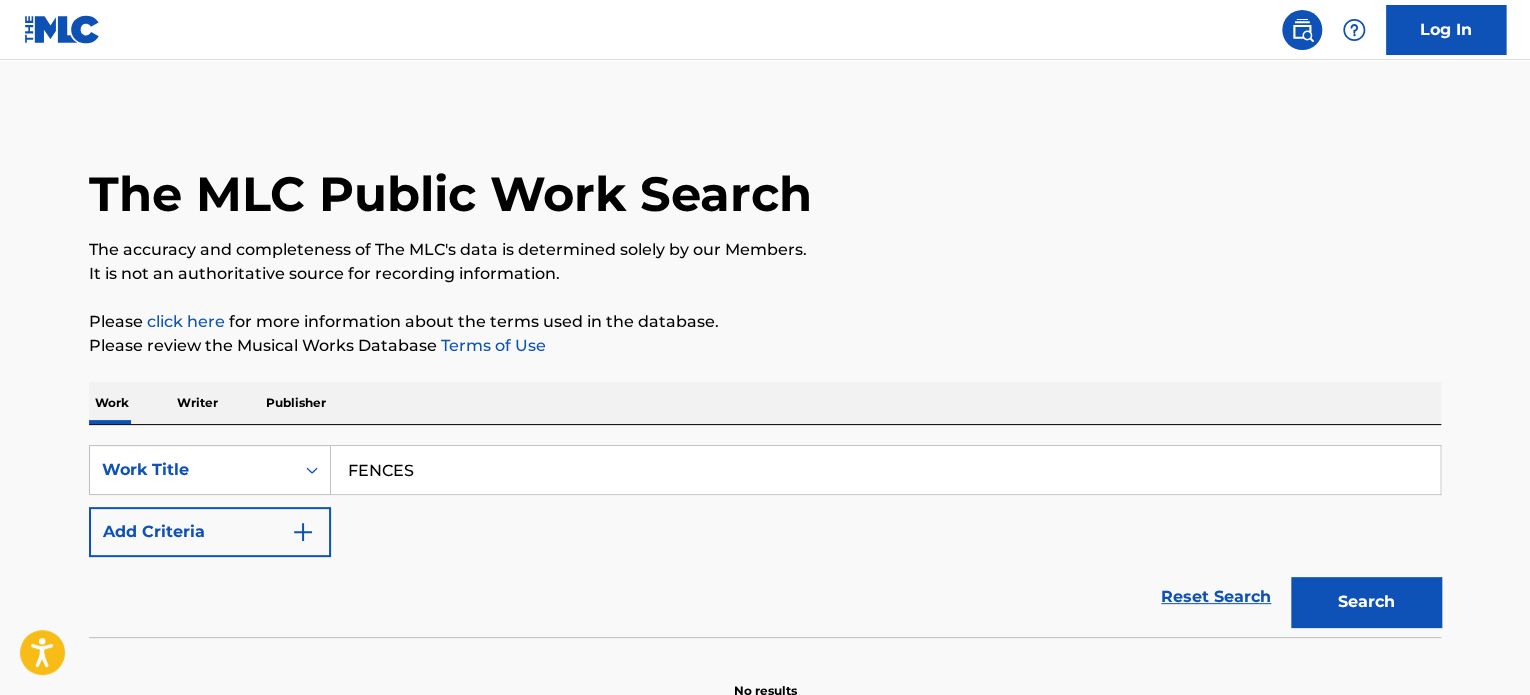 type on "FENCES" 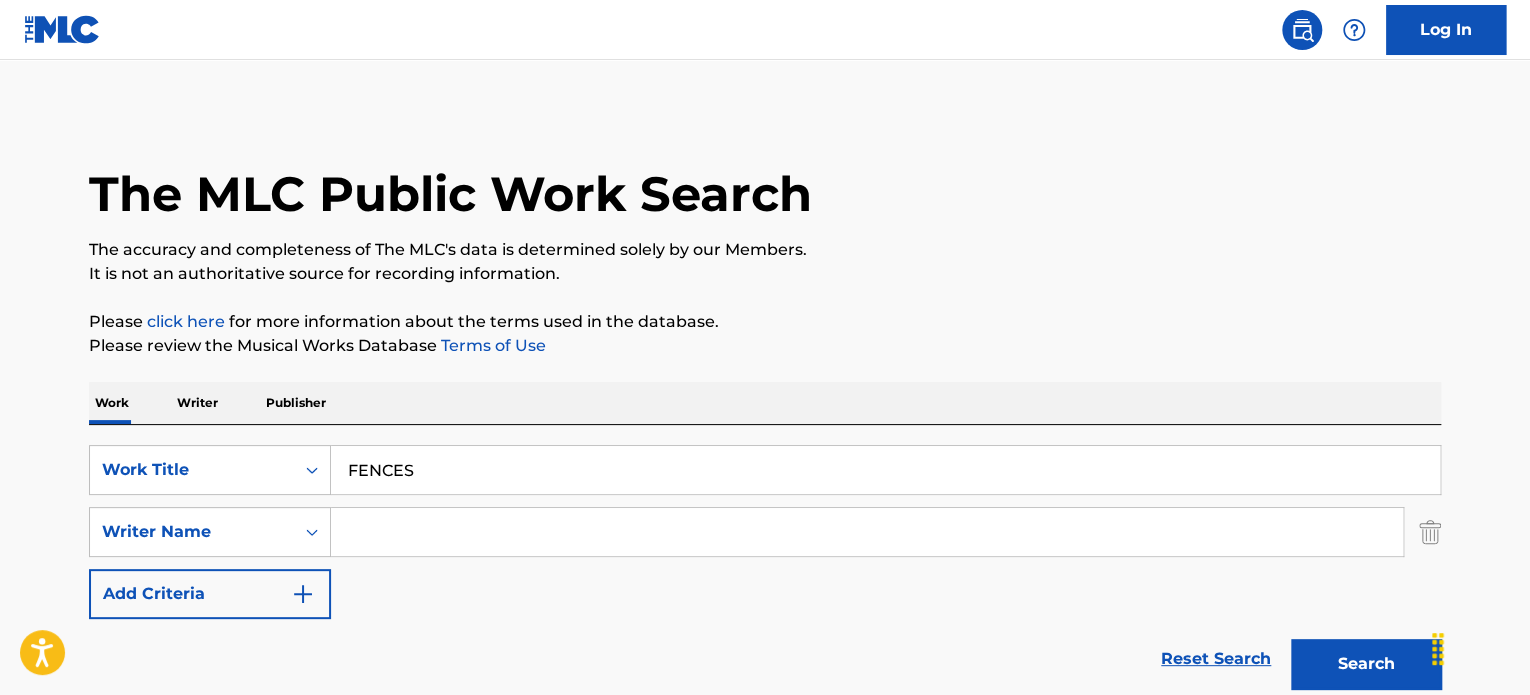 click at bounding box center [867, 532] 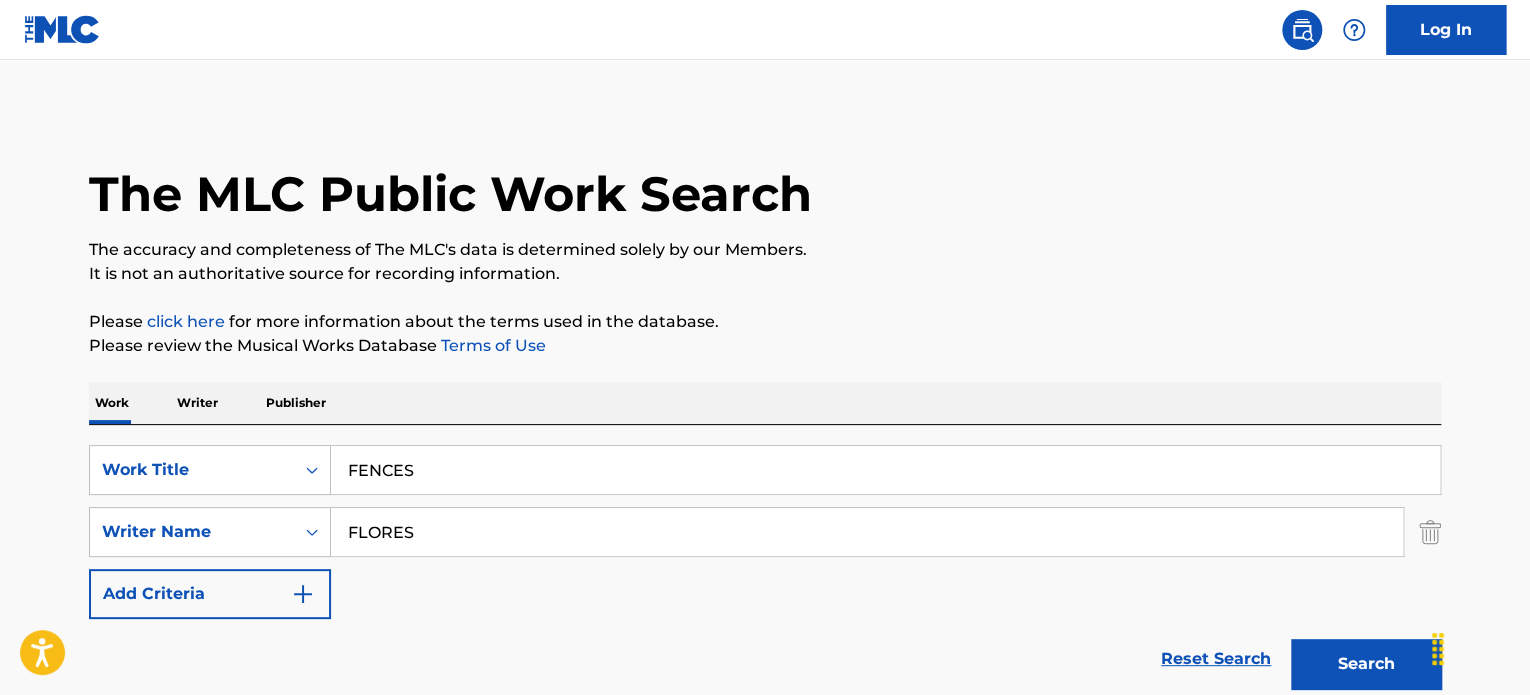 click on "FLORES" at bounding box center (867, 532) 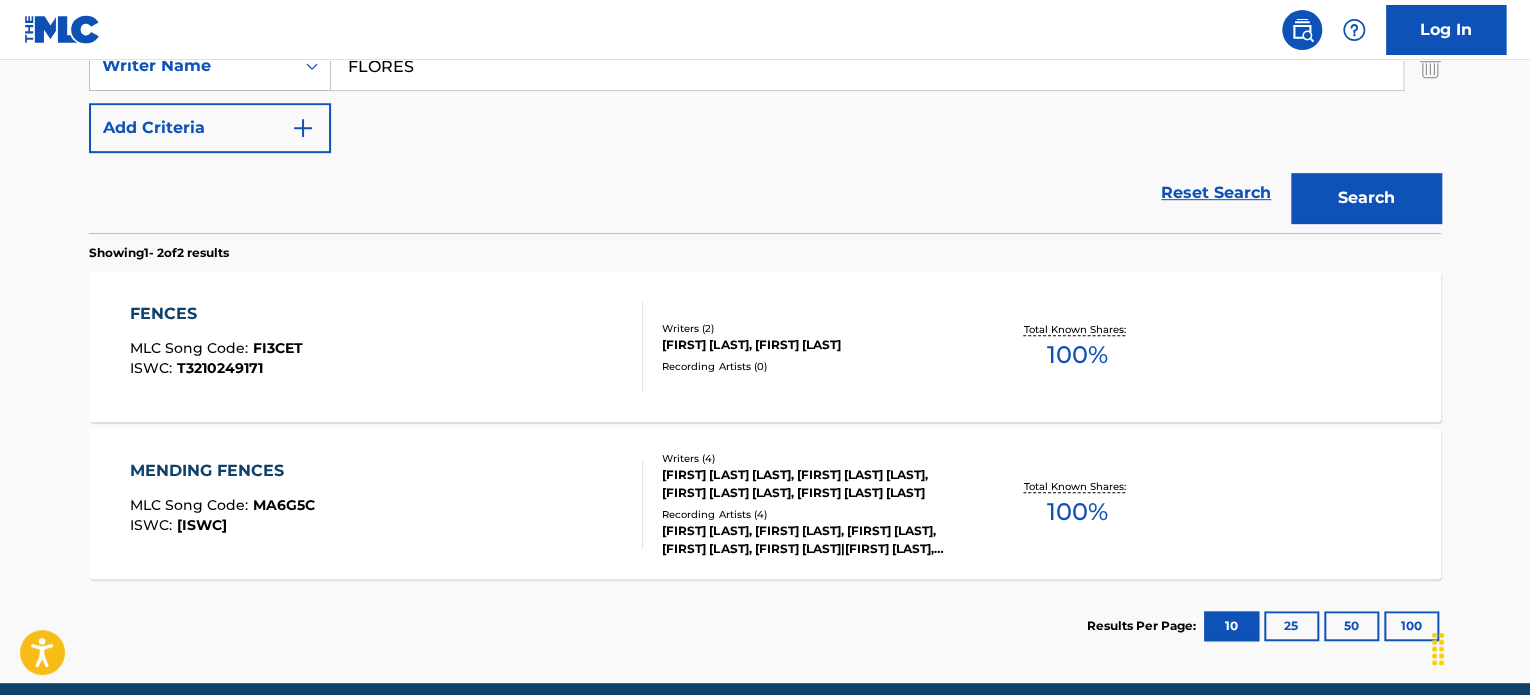 scroll, scrollTop: 500, scrollLeft: 0, axis: vertical 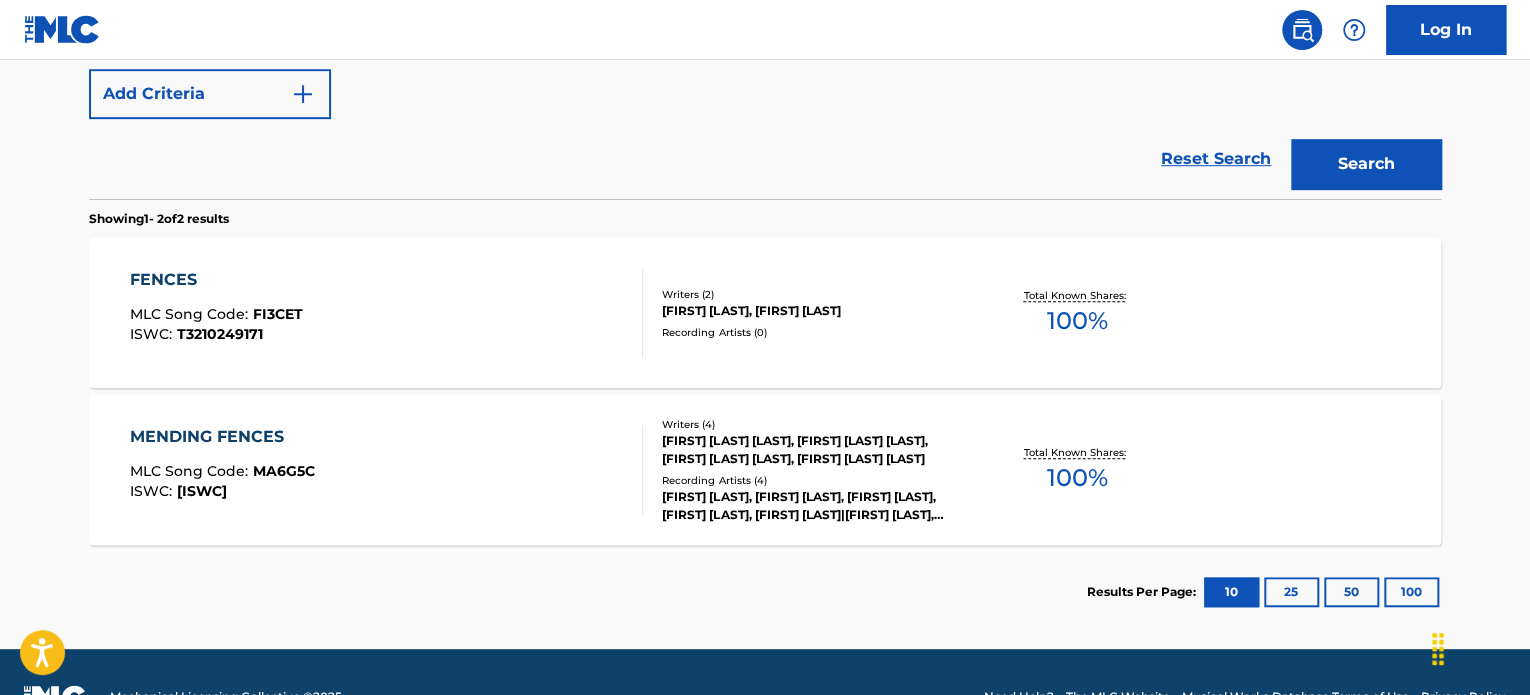 click on "FENCES MLC Song Code : FI3CET ISWC : T3210249171" at bounding box center (387, 313) 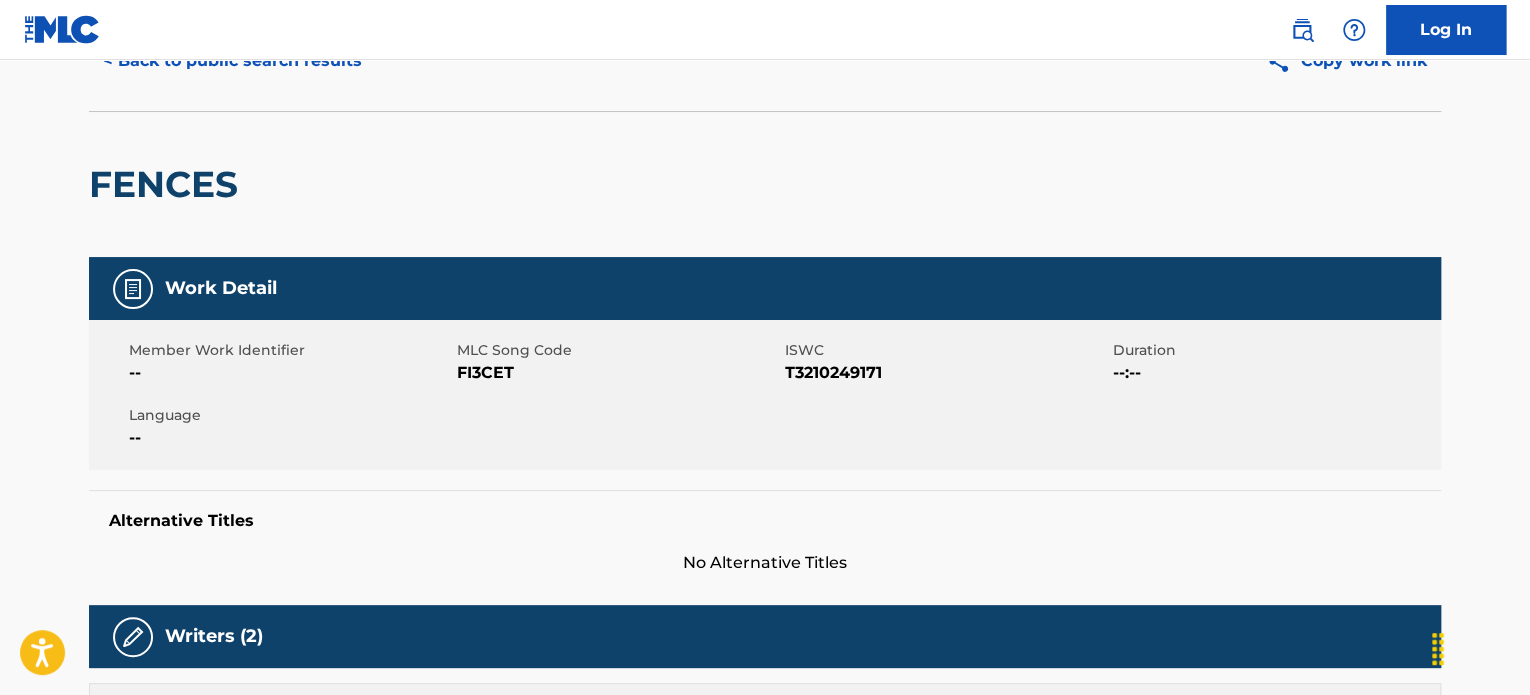 scroll, scrollTop: 0, scrollLeft: 0, axis: both 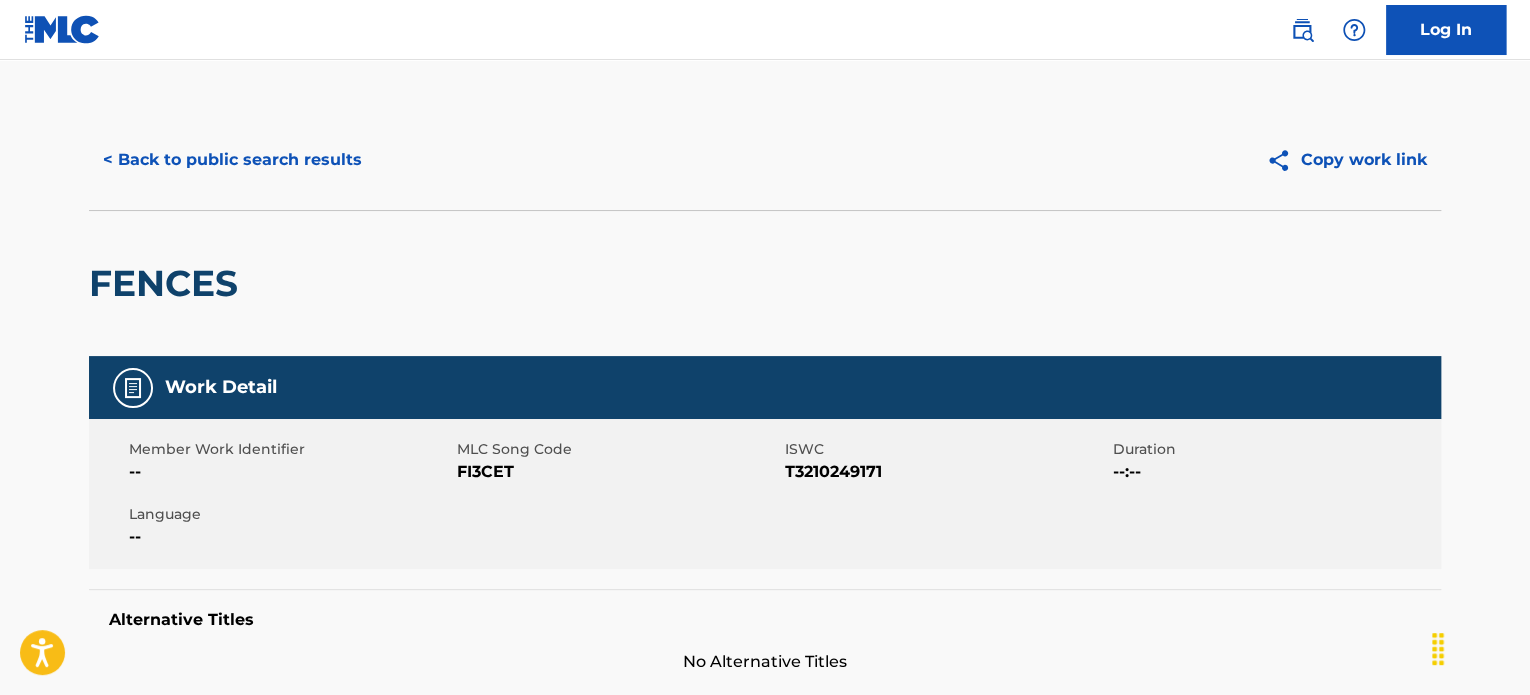 click on "< Back to public search results" at bounding box center (232, 160) 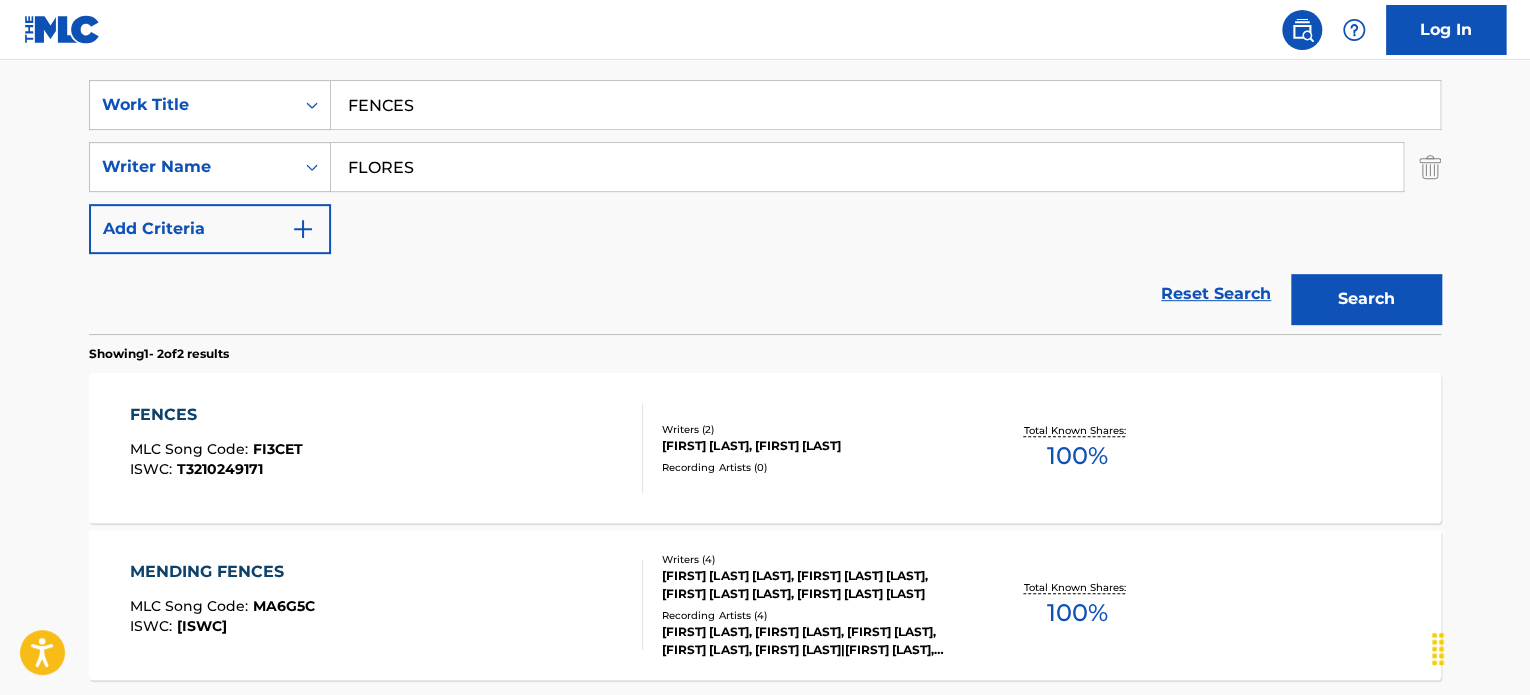 scroll, scrollTop: 335, scrollLeft: 0, axis: vertical 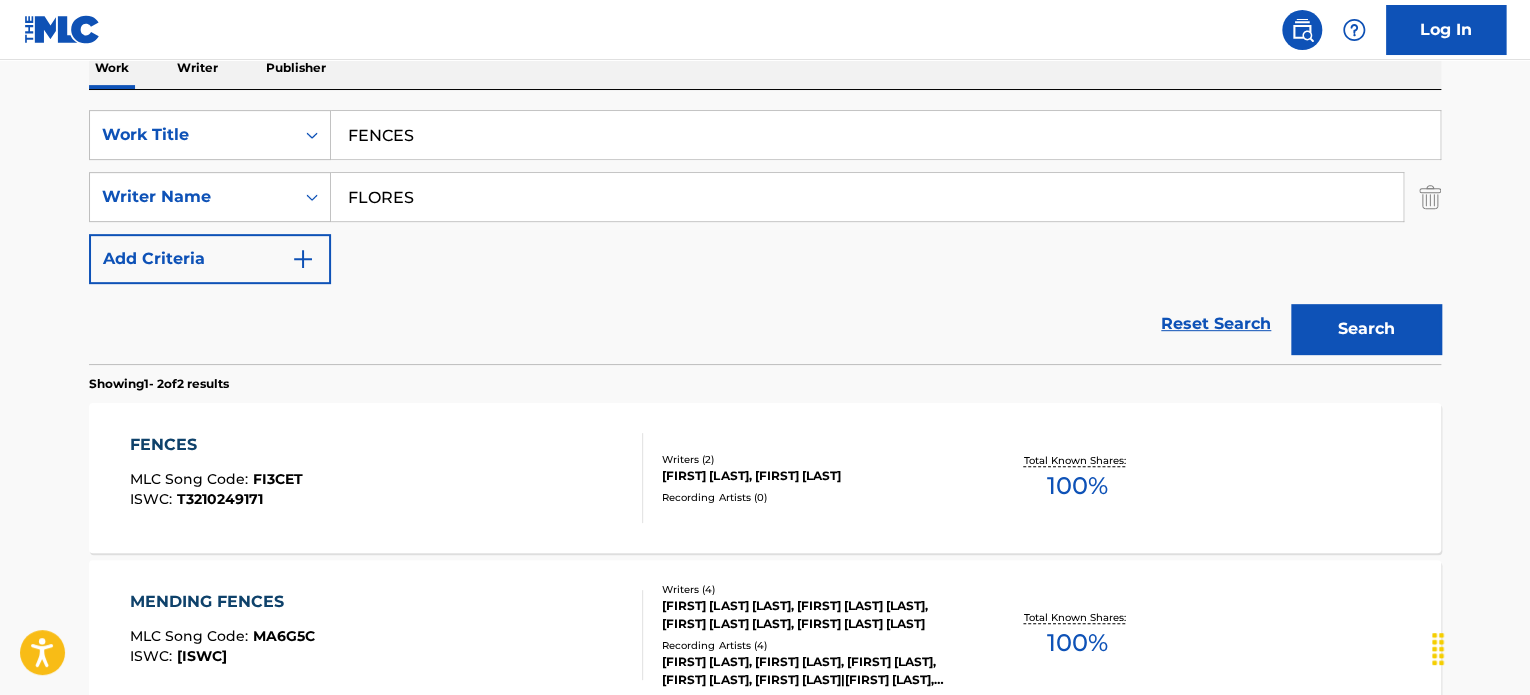 click on "FENCES" at bounding box center [885, 135] 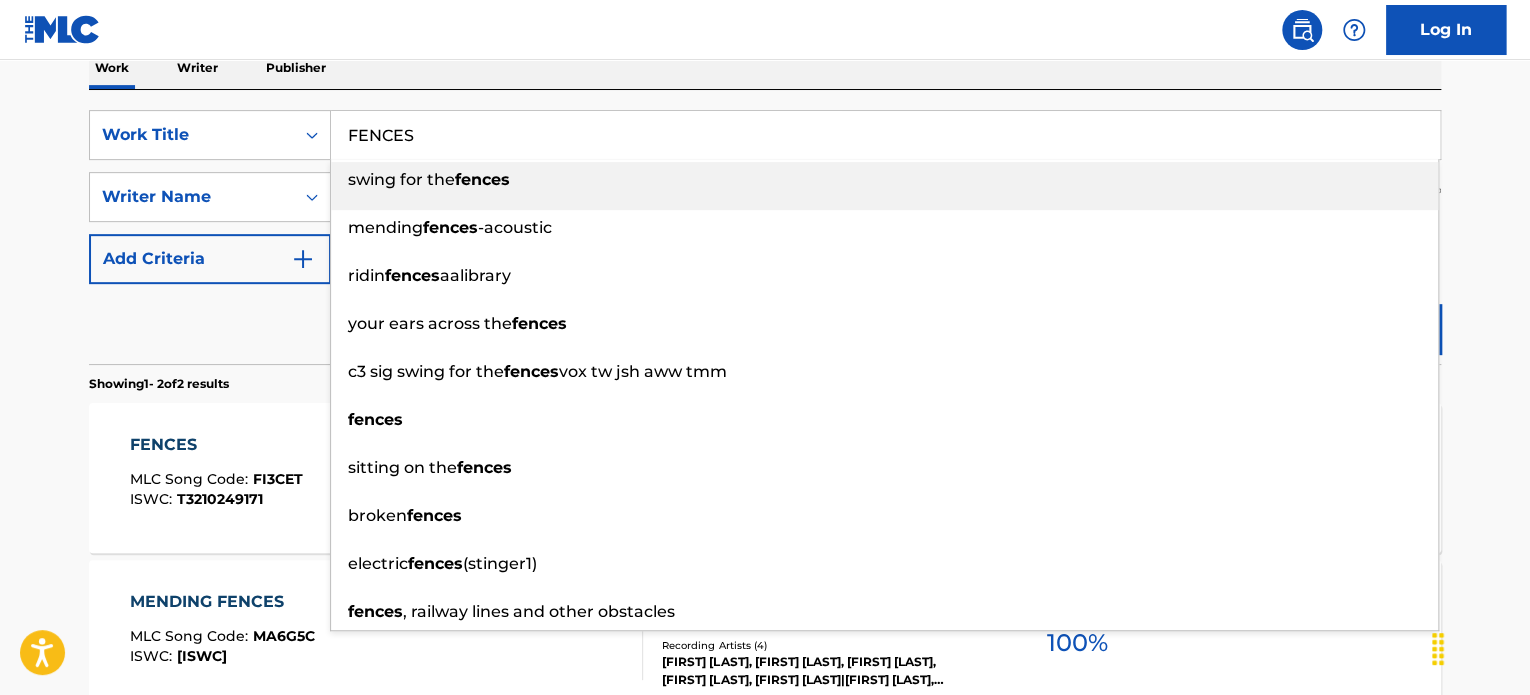 paste on "A SLICE OF GREEN" 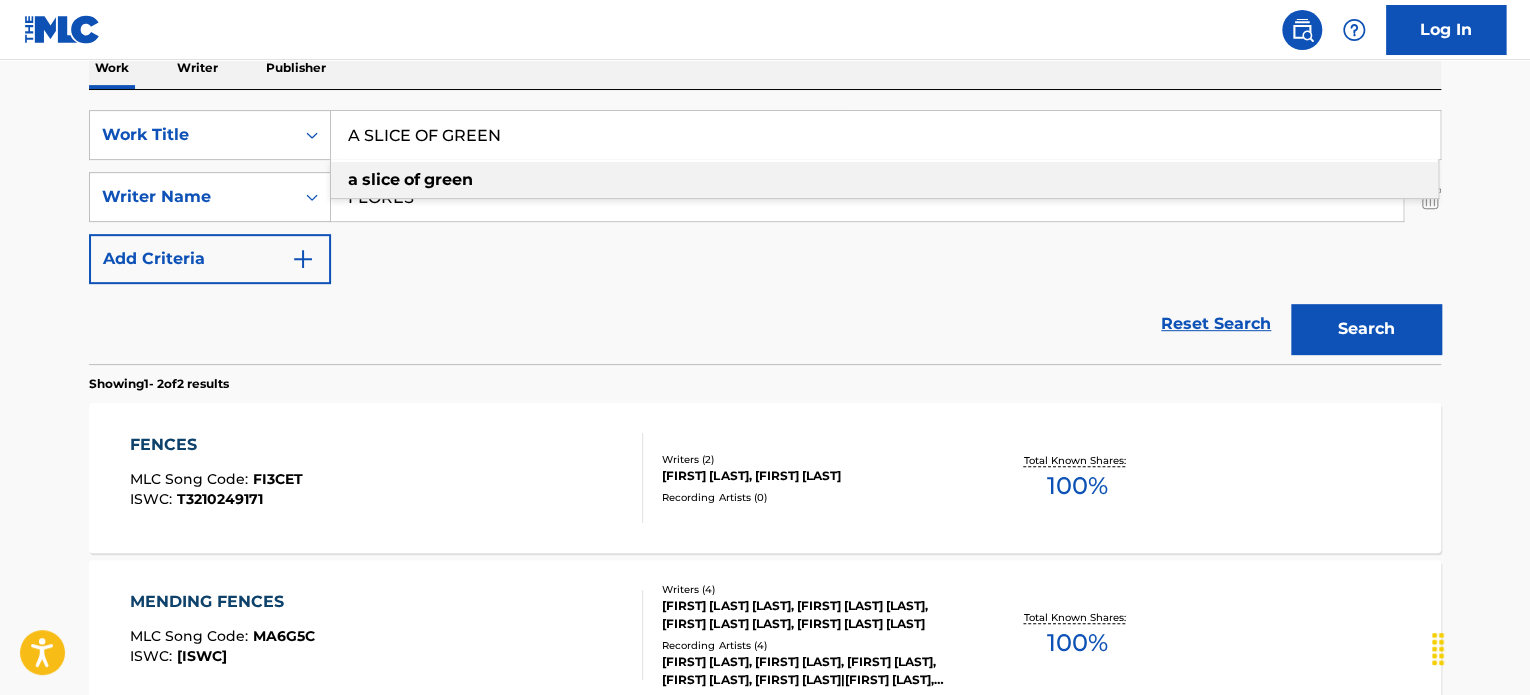 type on "A SLICE OF GREEN" 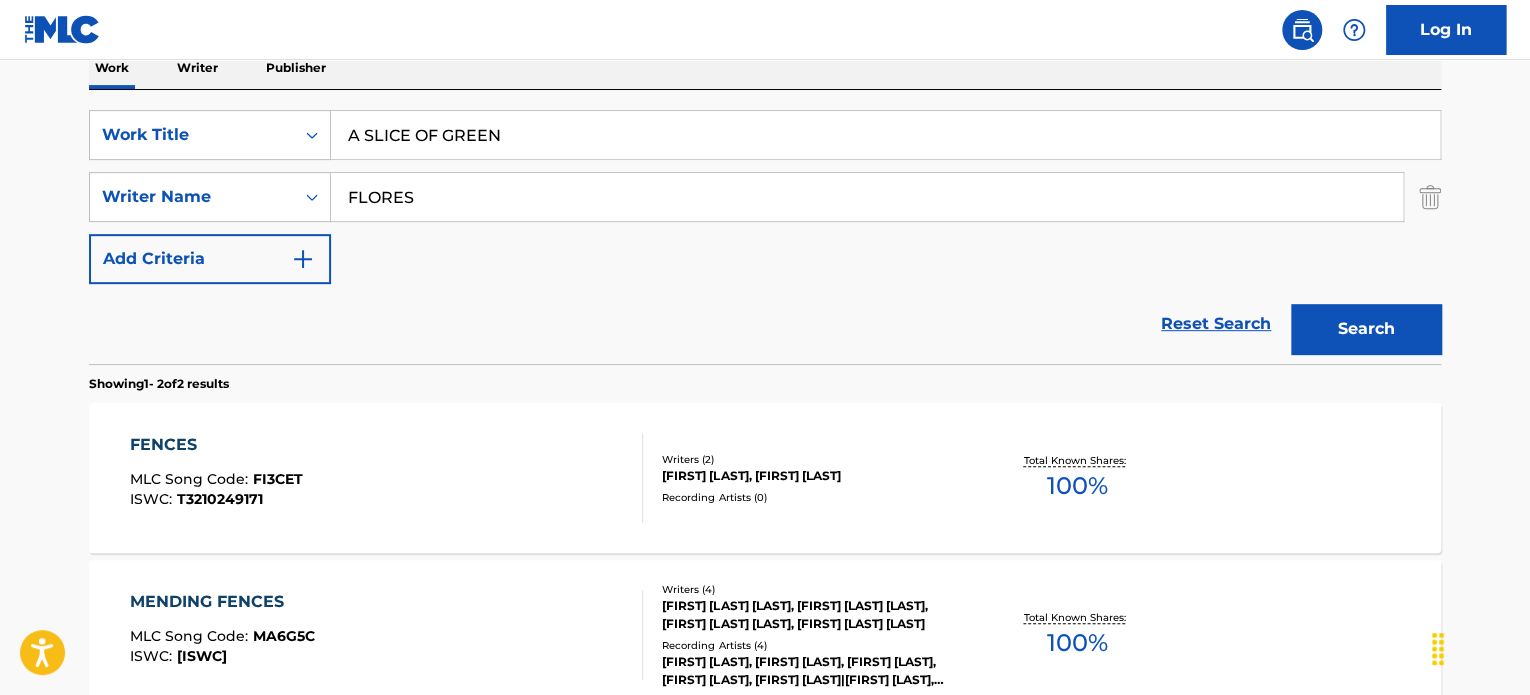 click on "Reset Search Search" at bounding box center [765, 324] 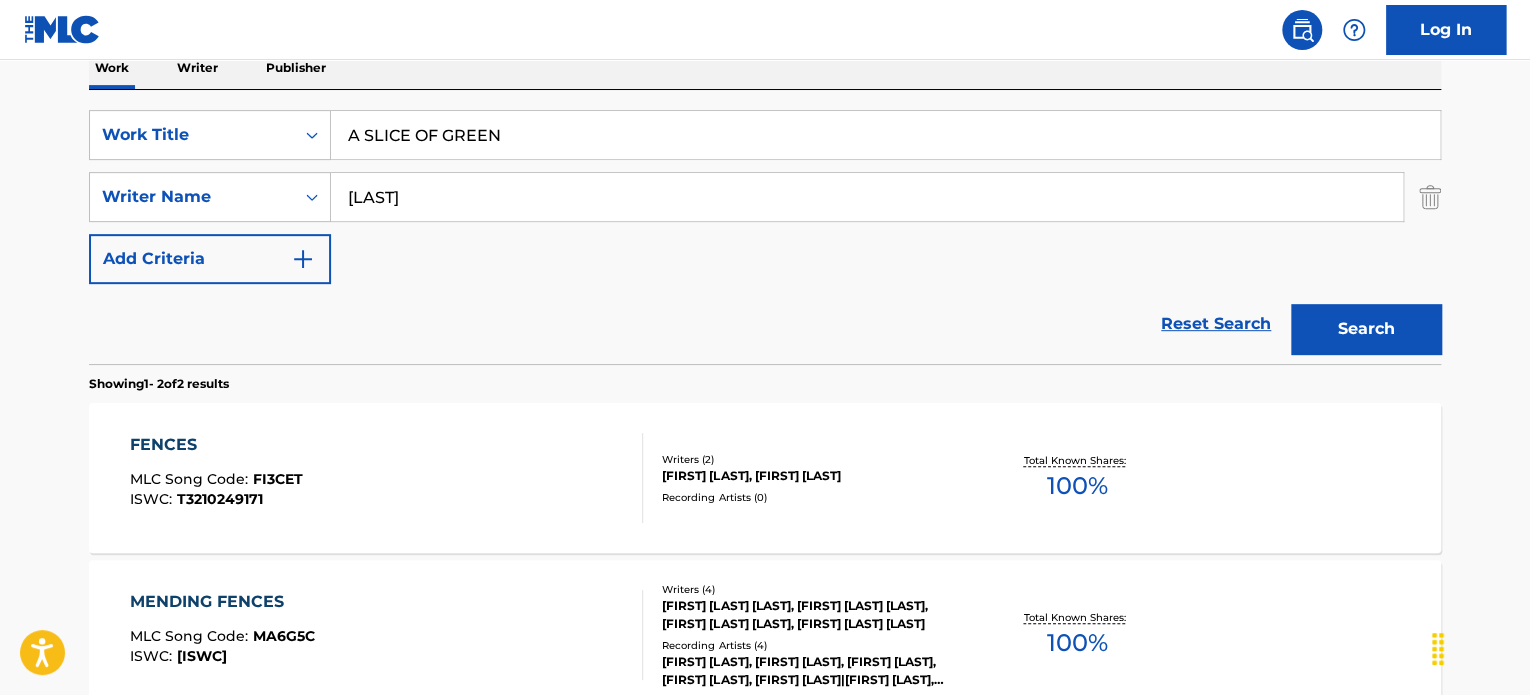 click on "[LAST]" at bounding box center (867, 197) 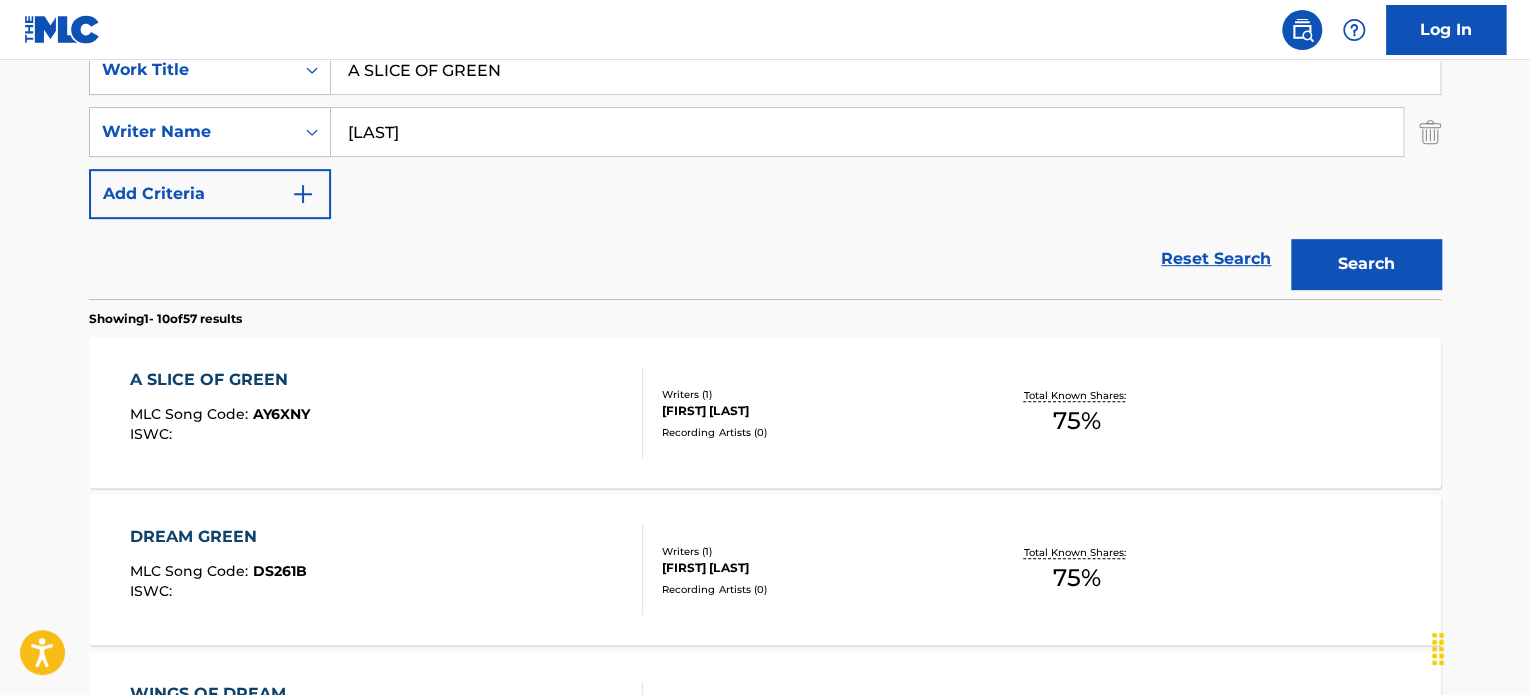 scroll, scrollTop: 435, scrollLeft: 0, axis: vertical 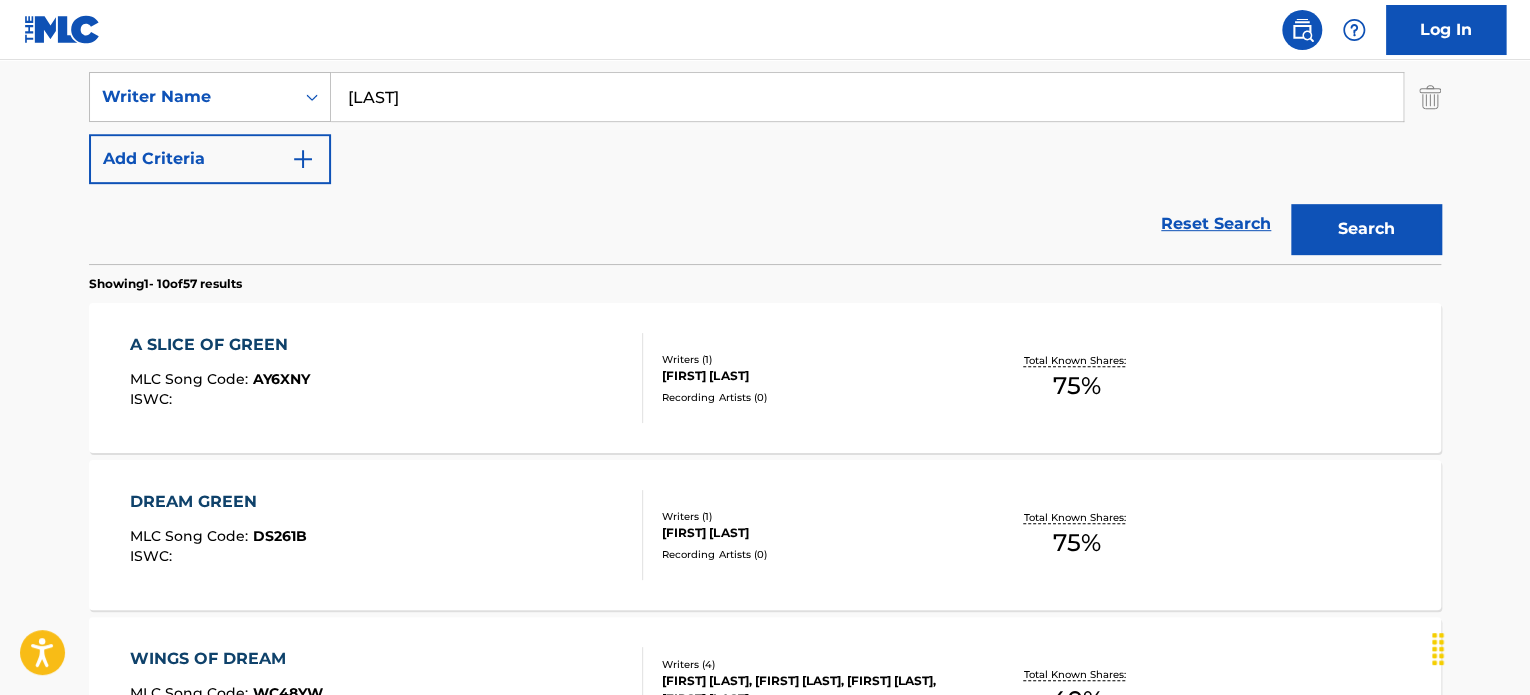 click on "A SLICE OF GREEN MLC Song Code : AY6XNY ISWC :" at bounding box center [387, 378] 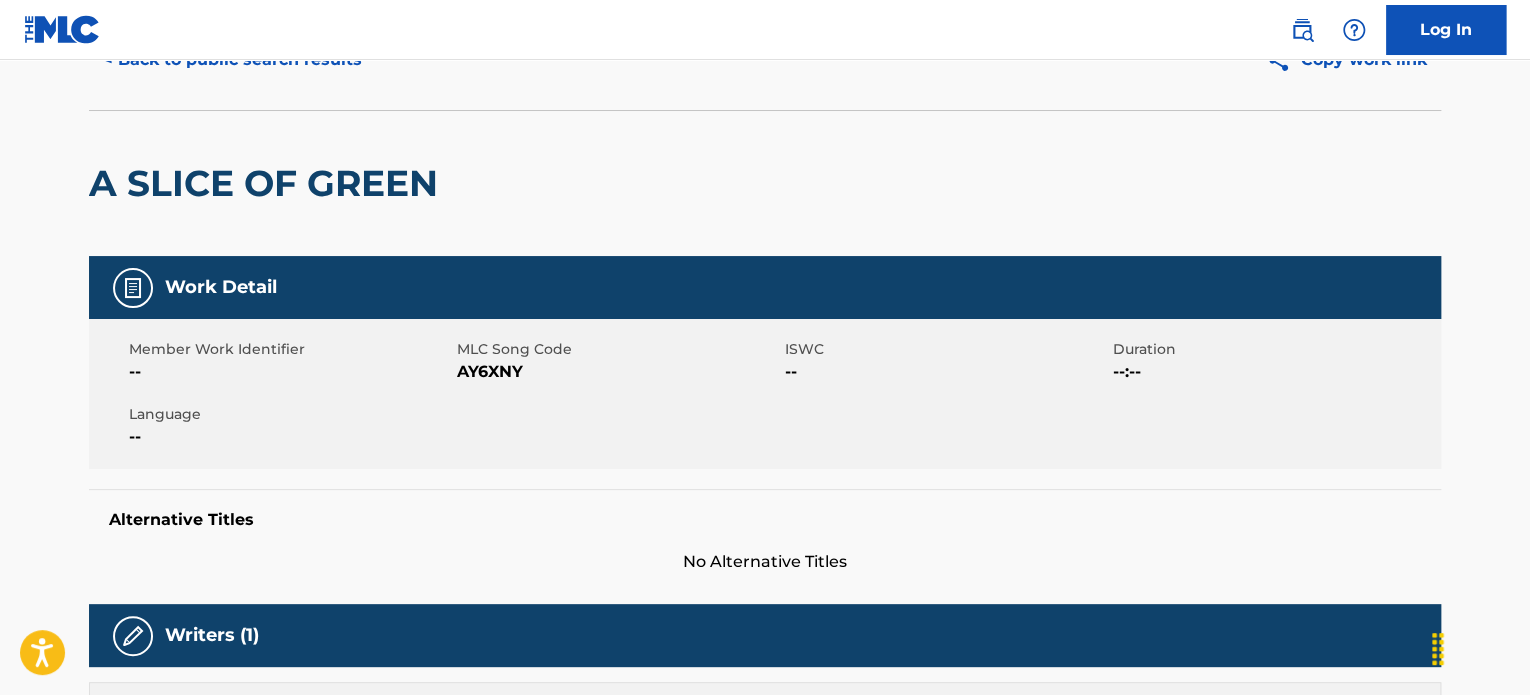 scroll, scrollTop: 0, scrollLeft: 0, axis: both 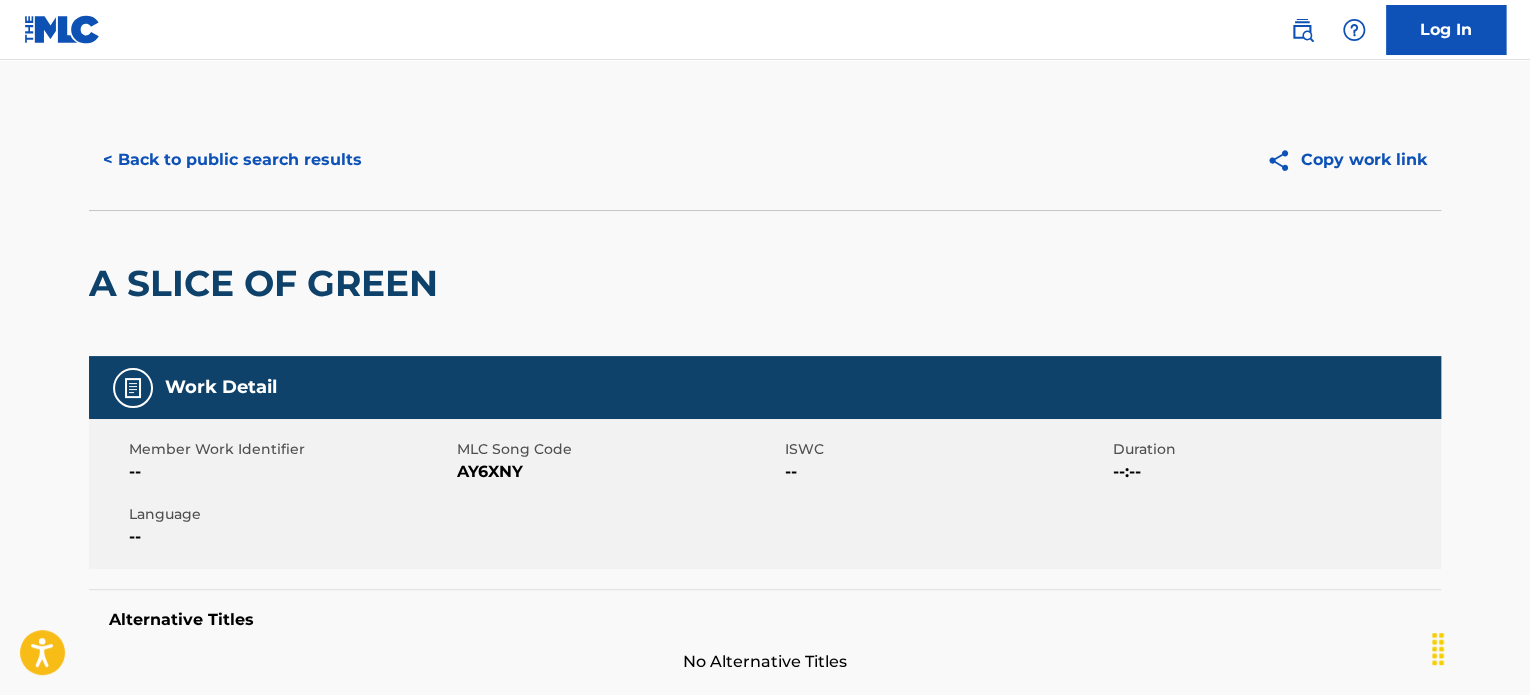 click on "< Back to public search results Copy work link" at bounding box center (765, 160) 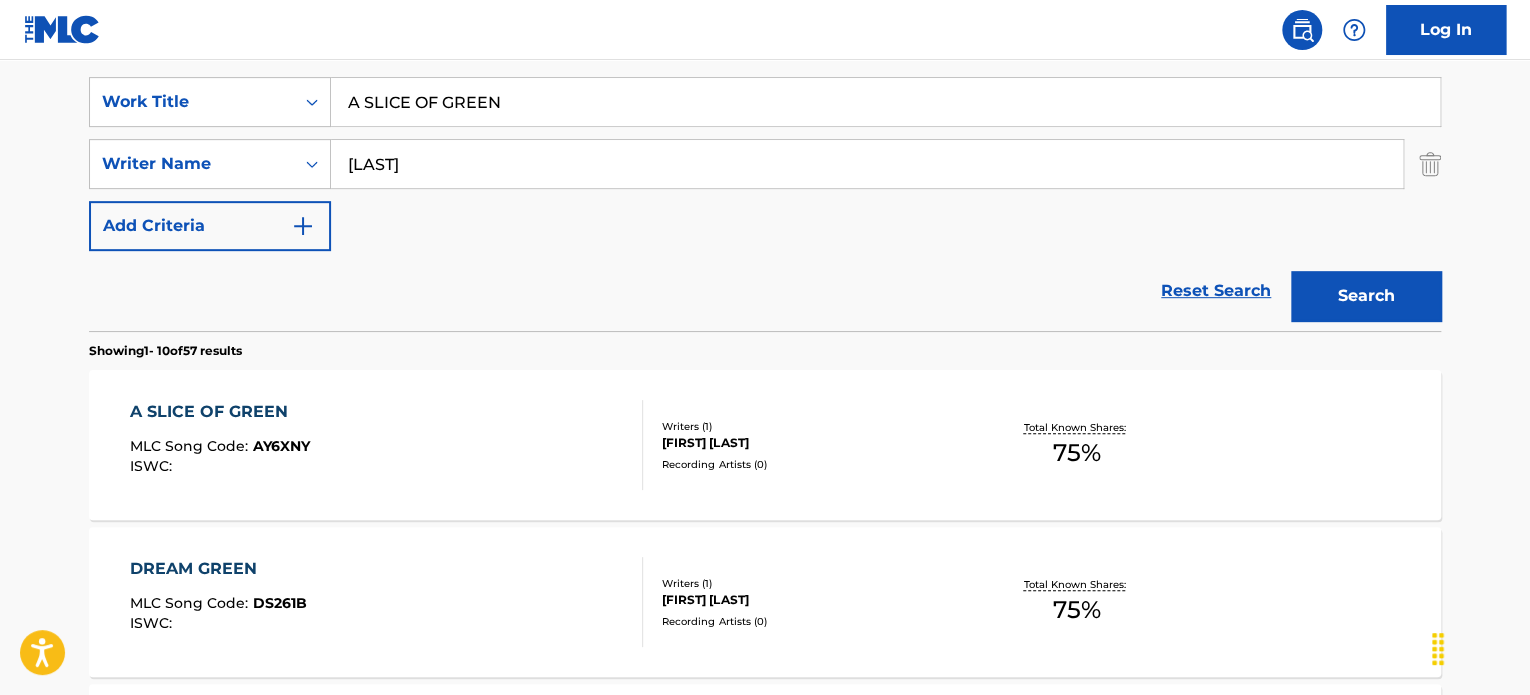 scroll, scrollTop: 335, scrollLeft: 0, axis: vertical 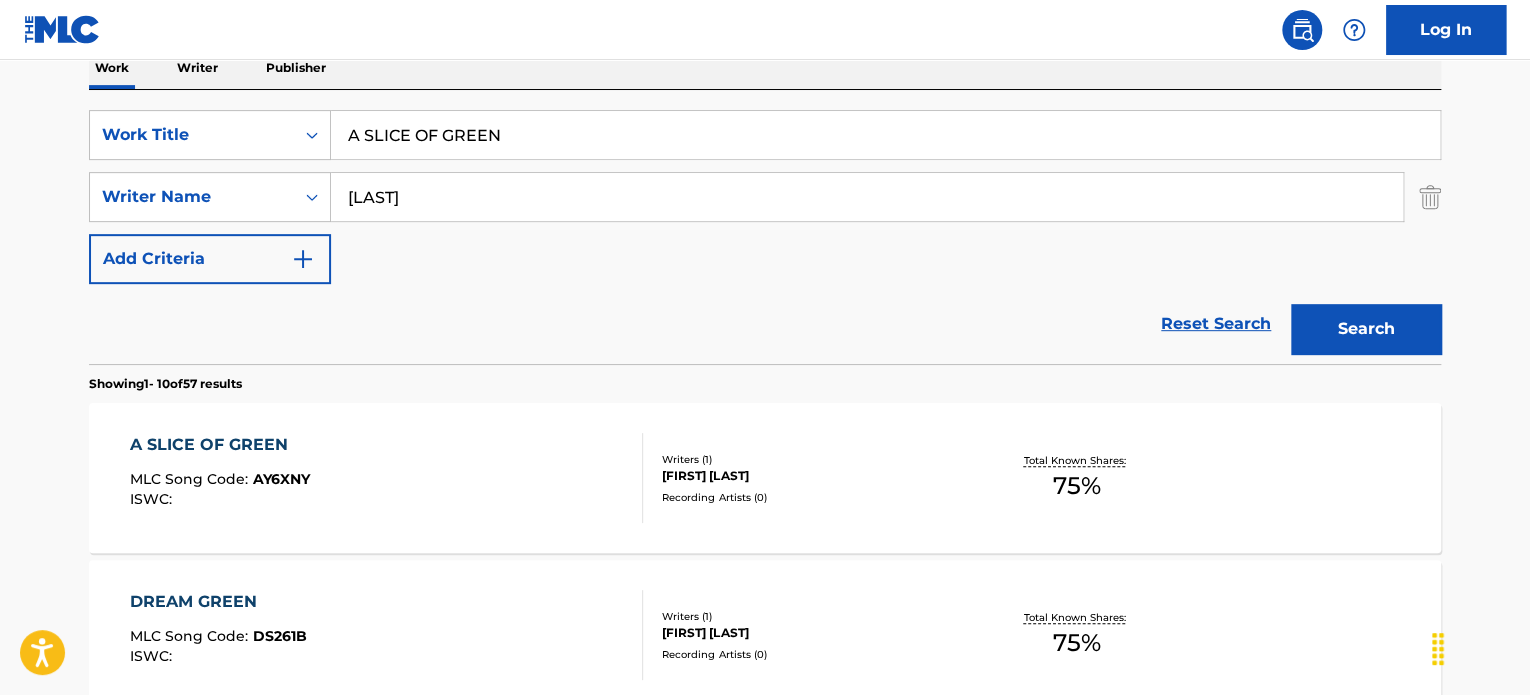 click on "A SLICE OF GREEN" at bounding box center (885, 135) 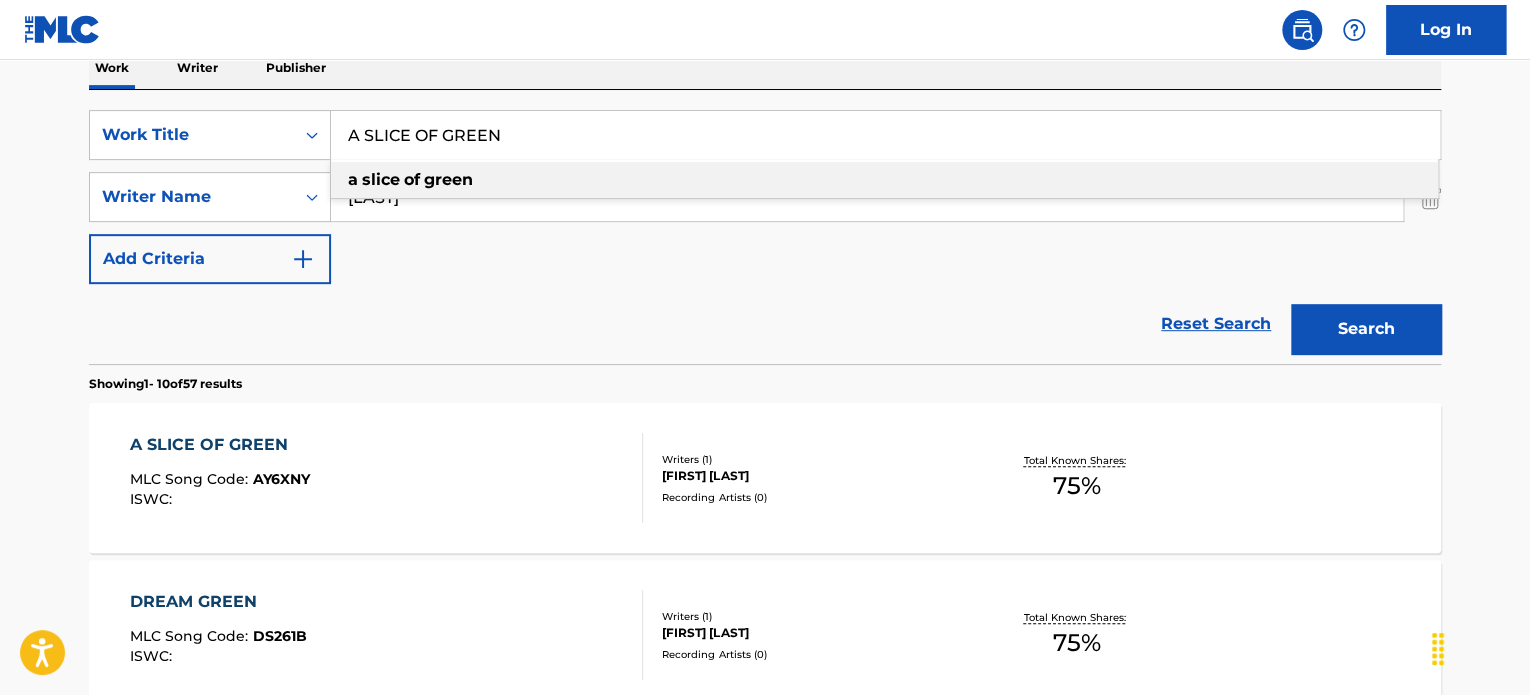 paste on "MODERN RITUALS" 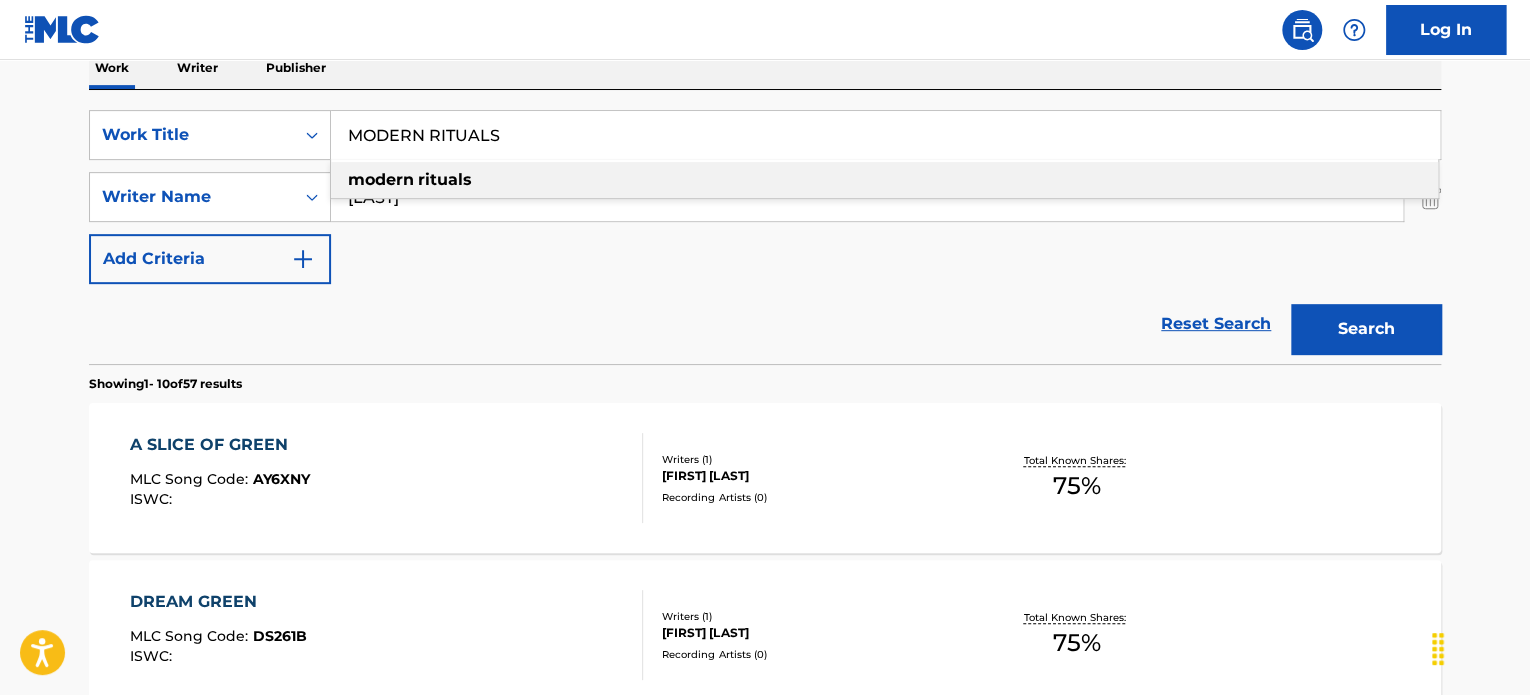 type on "MODERN RITUALS" 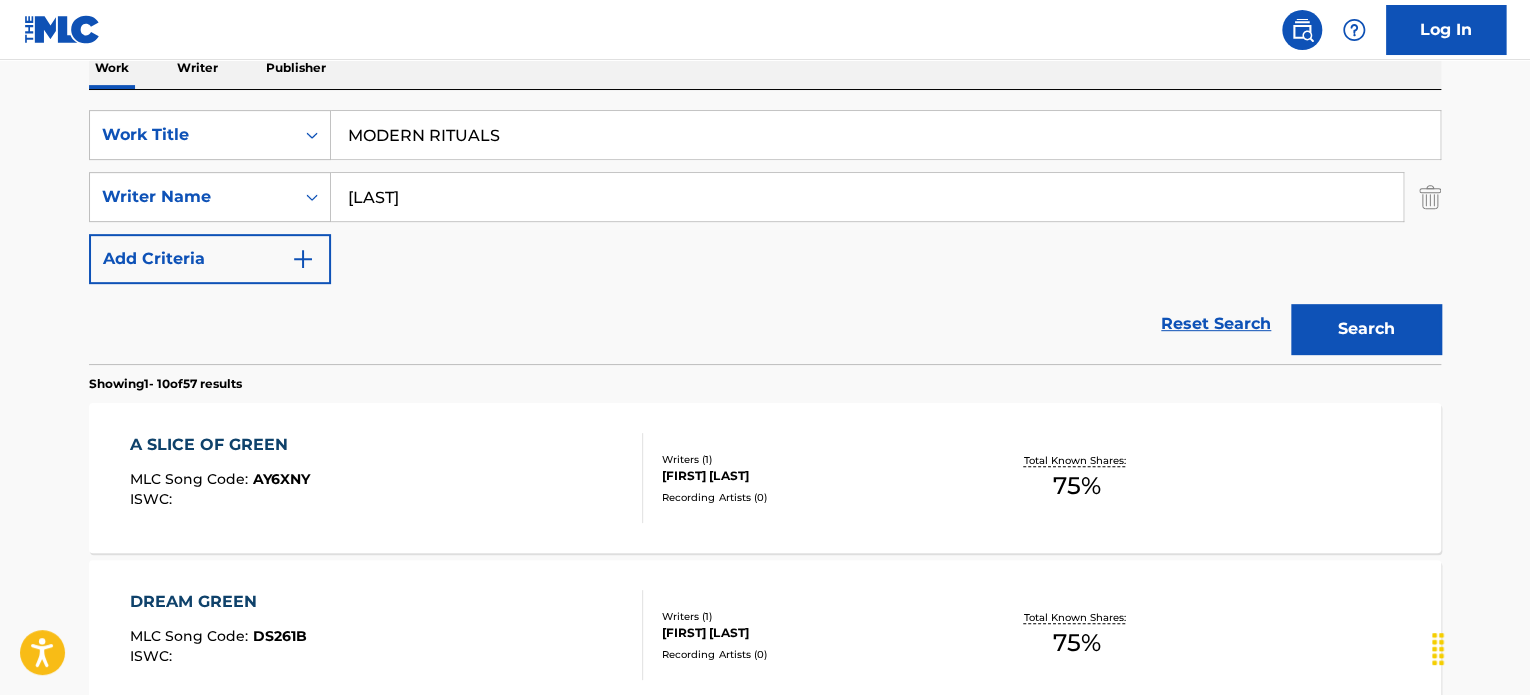 click on "Reset Search Search" at bounding box center [765, 324] 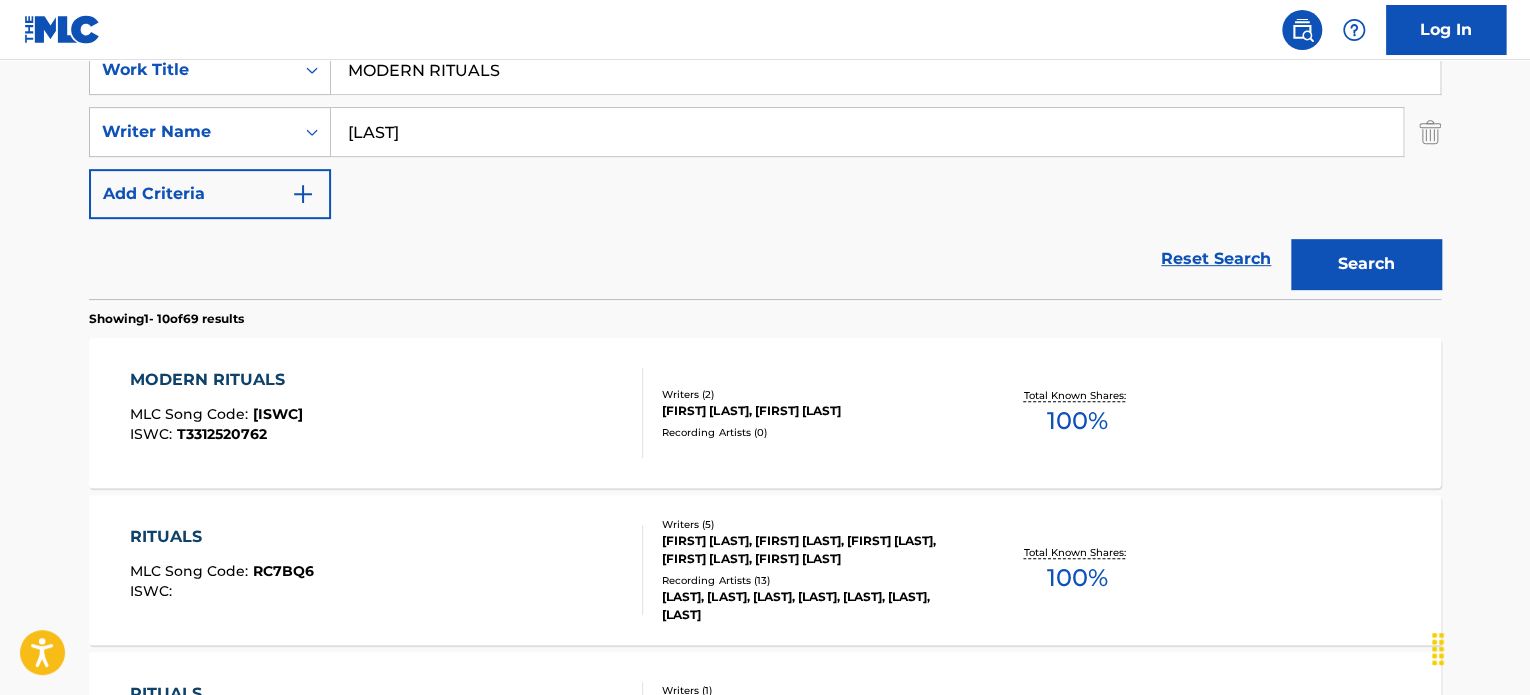 scroll, scrollTop: 435, scrollLeft: 0, axis: vertical 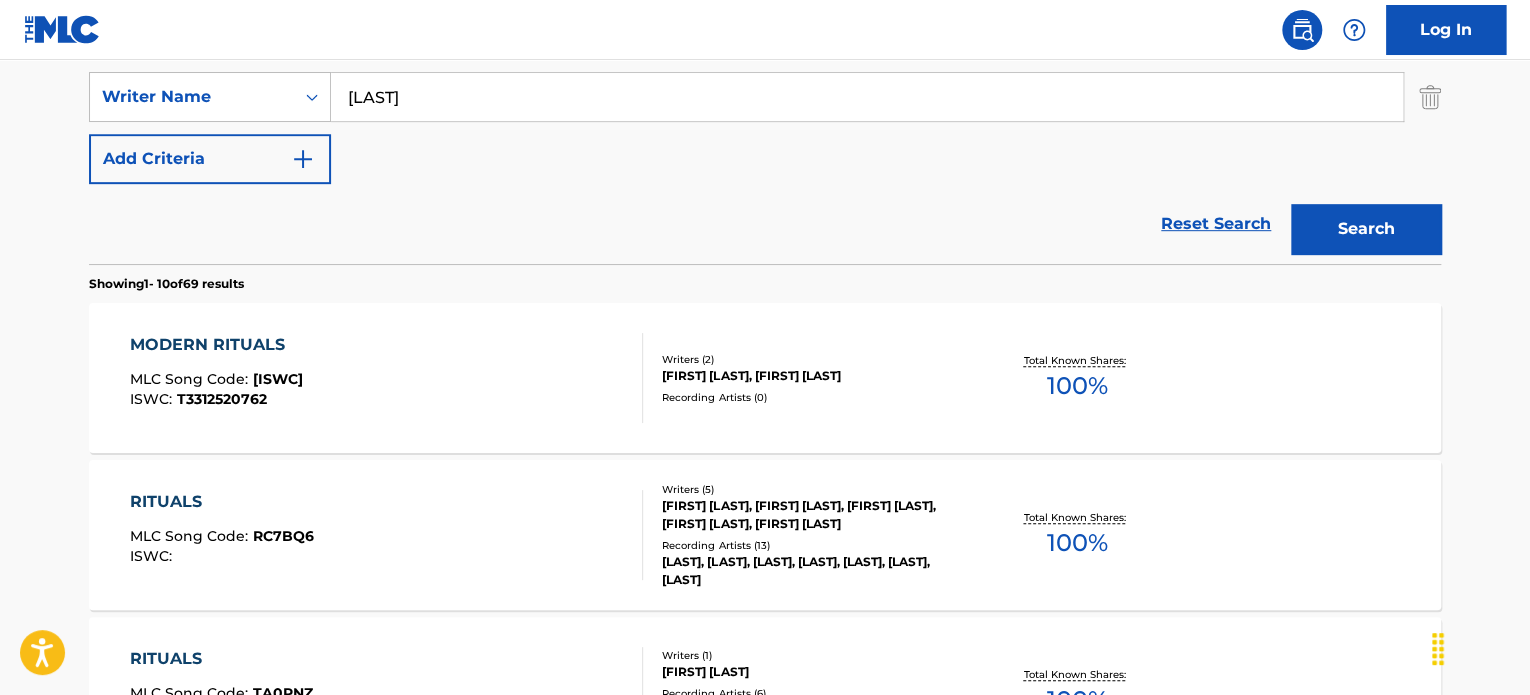 click on "MODERN RITUALS MLC Song Code : MV1BT4 ISWC : T3312520762" at bounding box center [387, 378] 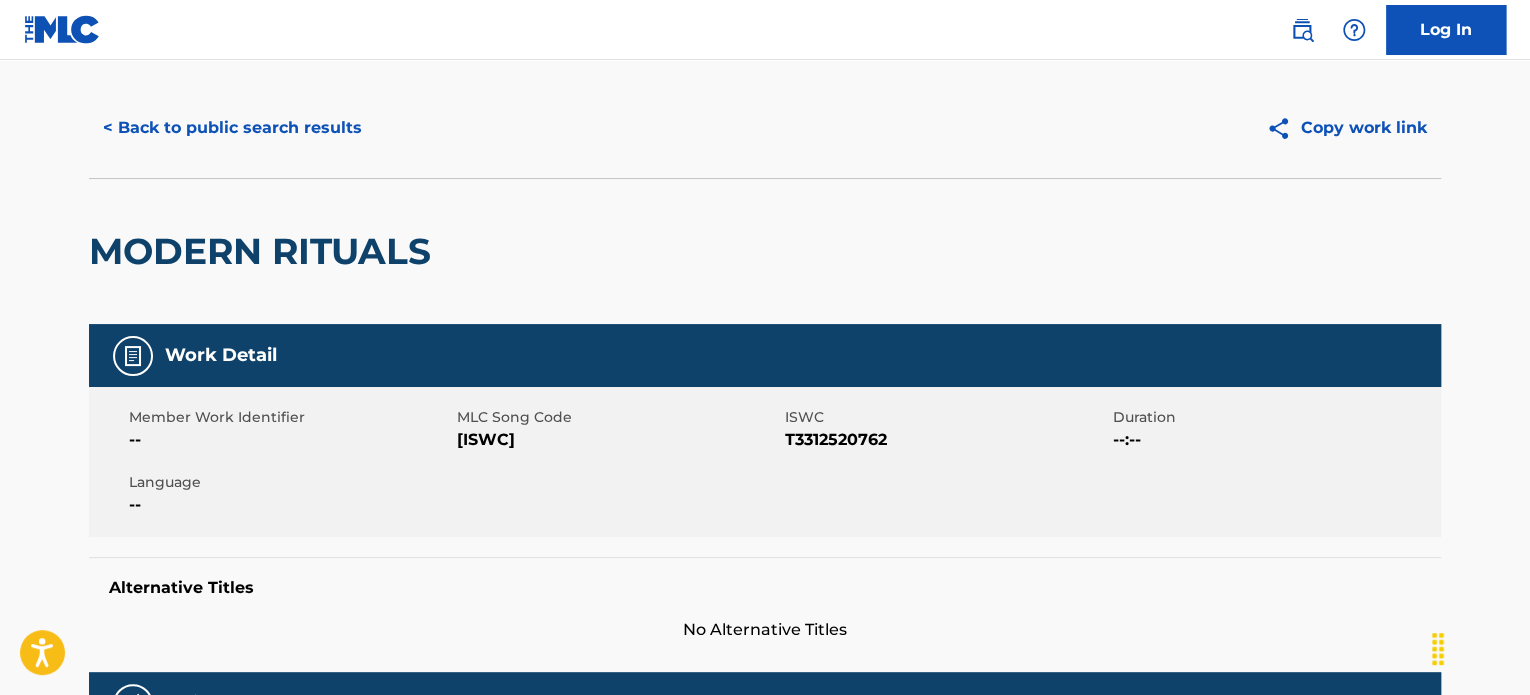 scroll, scrollTop: 0, scrollLeft: 0, axis: both 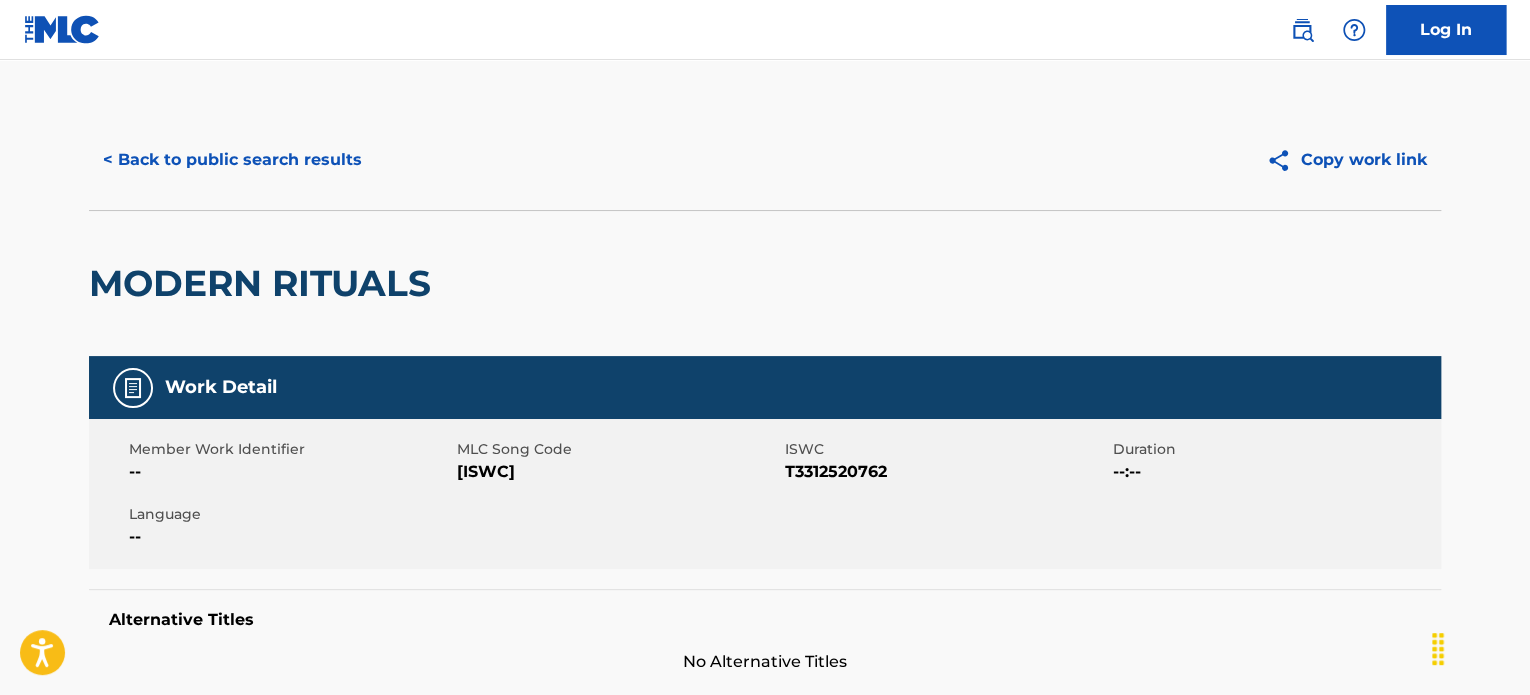 click on "< Back to public search results" at bounding box center [232, 160] 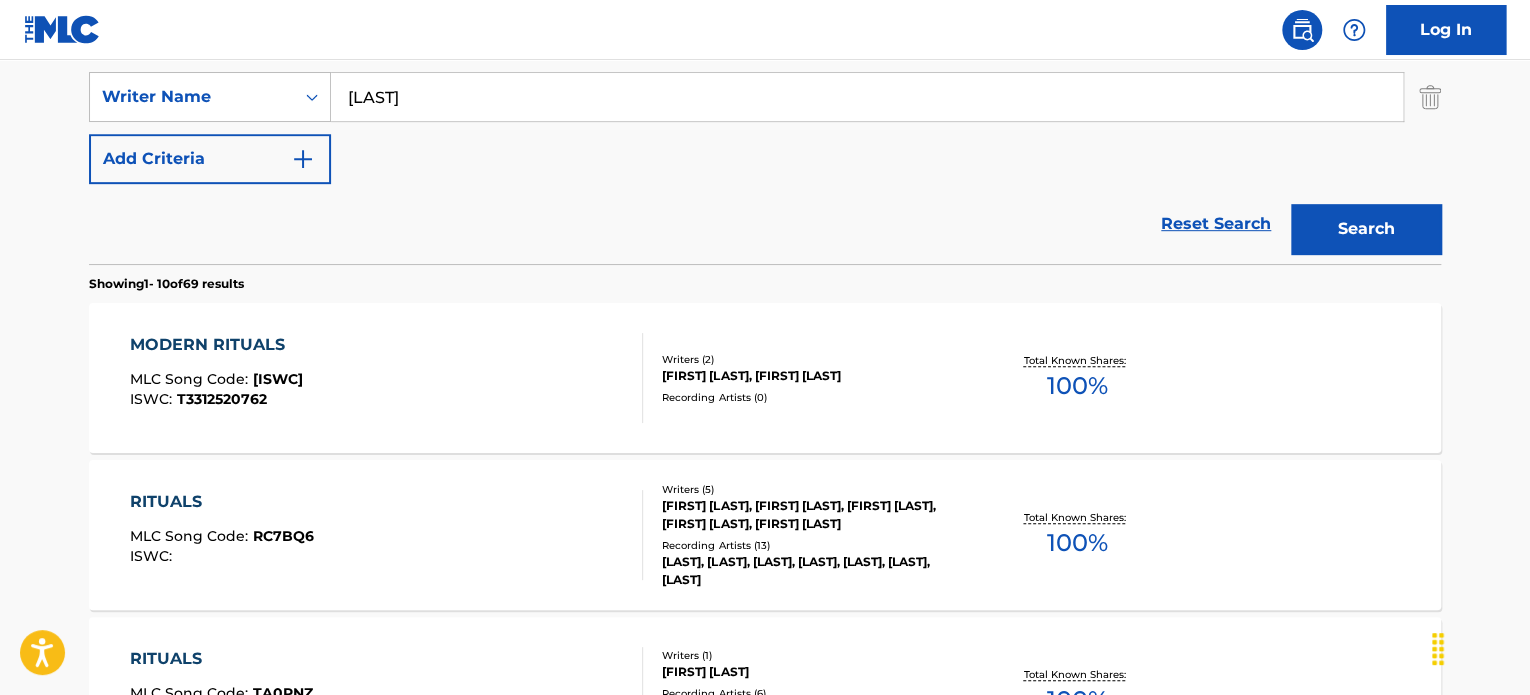 scroll, scrollTop: 335, scrollLeft: 0, axis: vertical 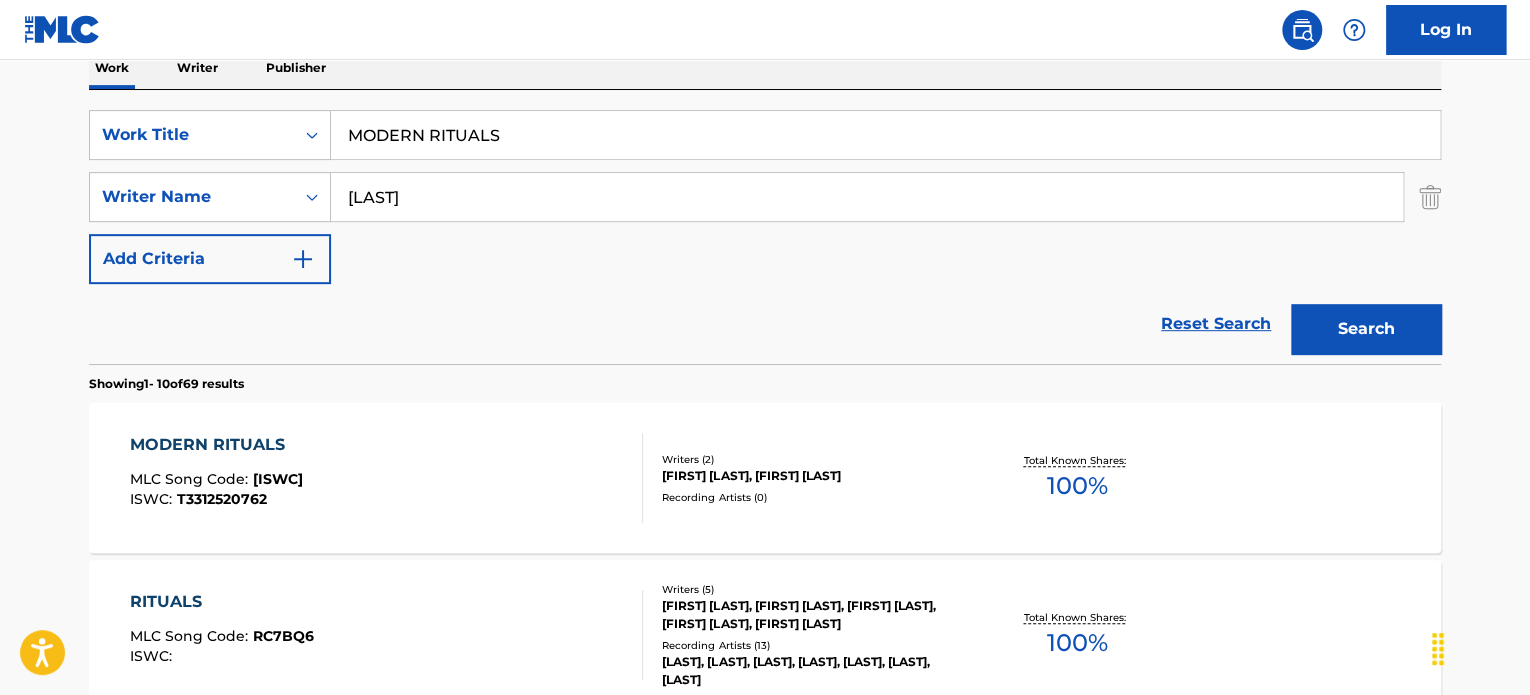 click on "MODERN RITUALS" at bounding box center (885, 135) 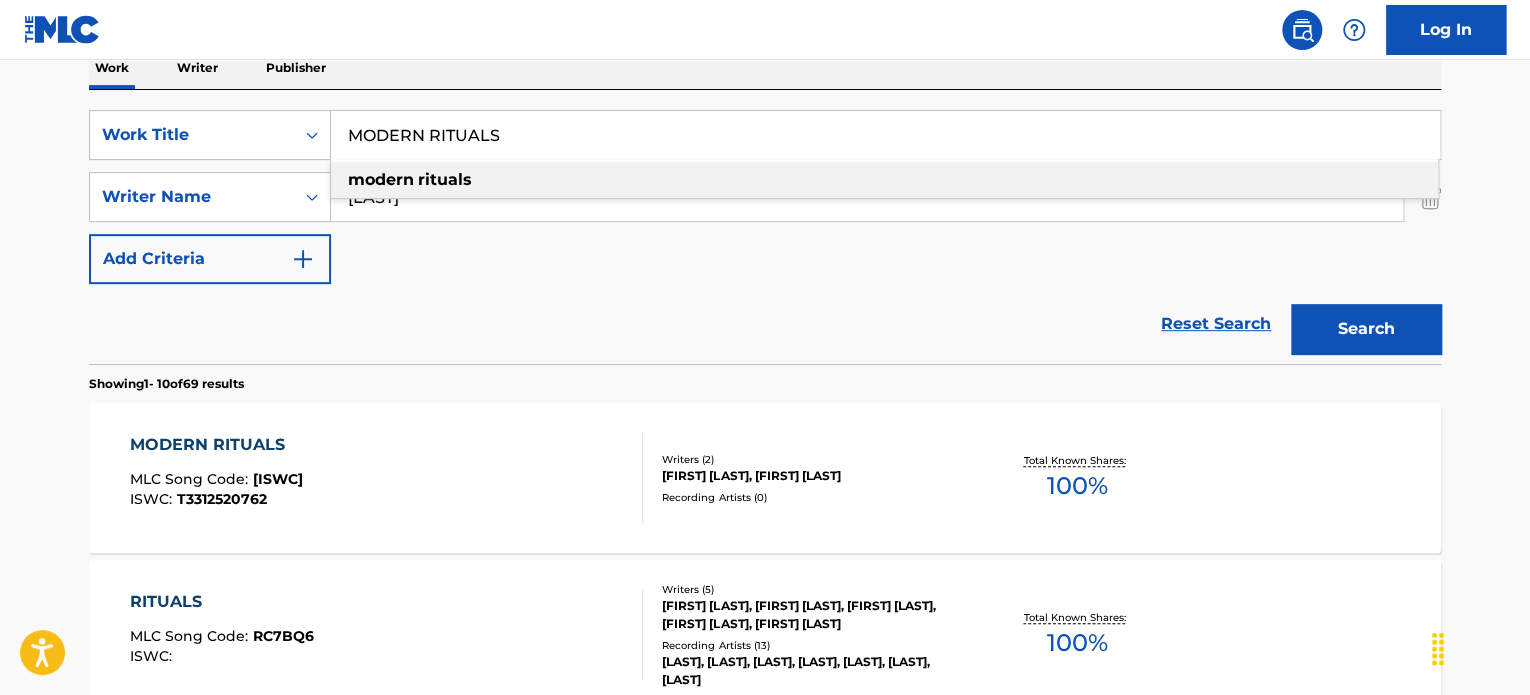 paste on "POSITIVE PROGRESSION" 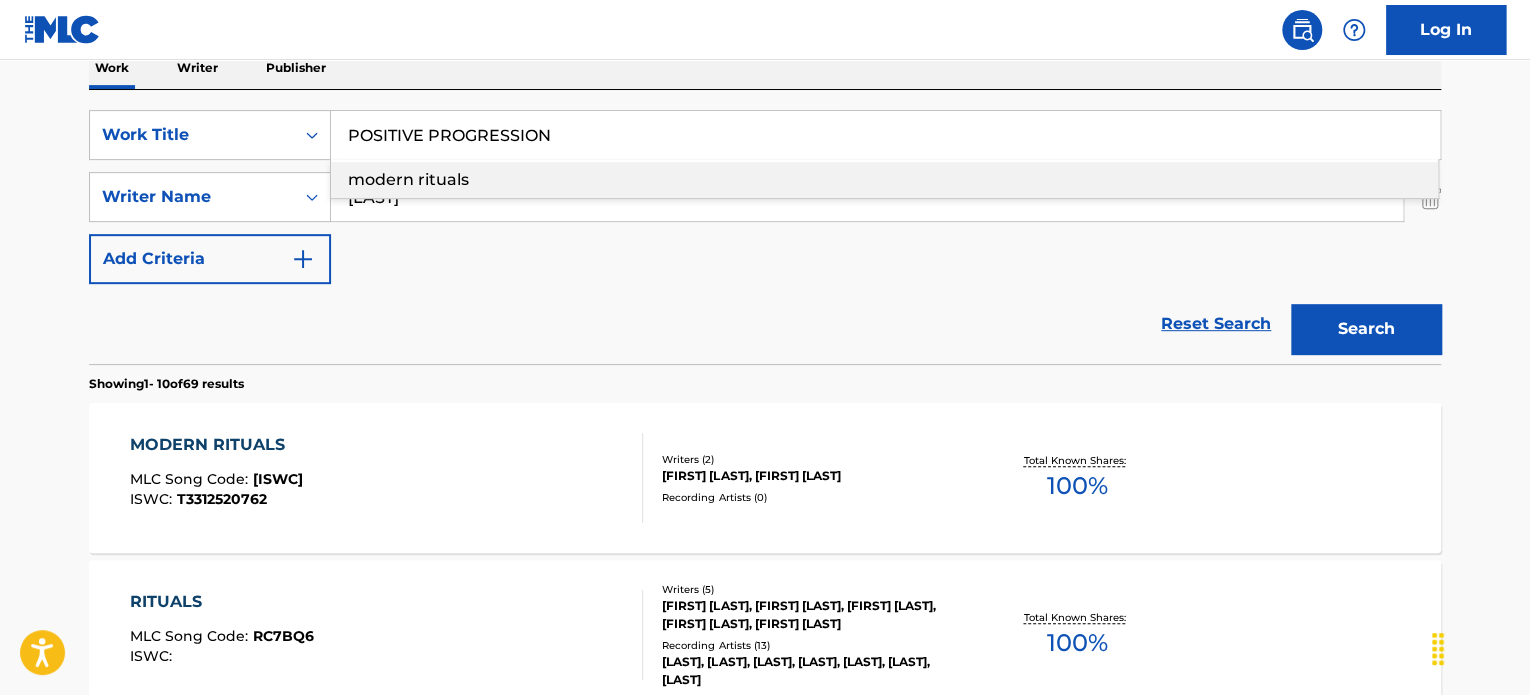 type on "POSITIVE PROGRESSION" 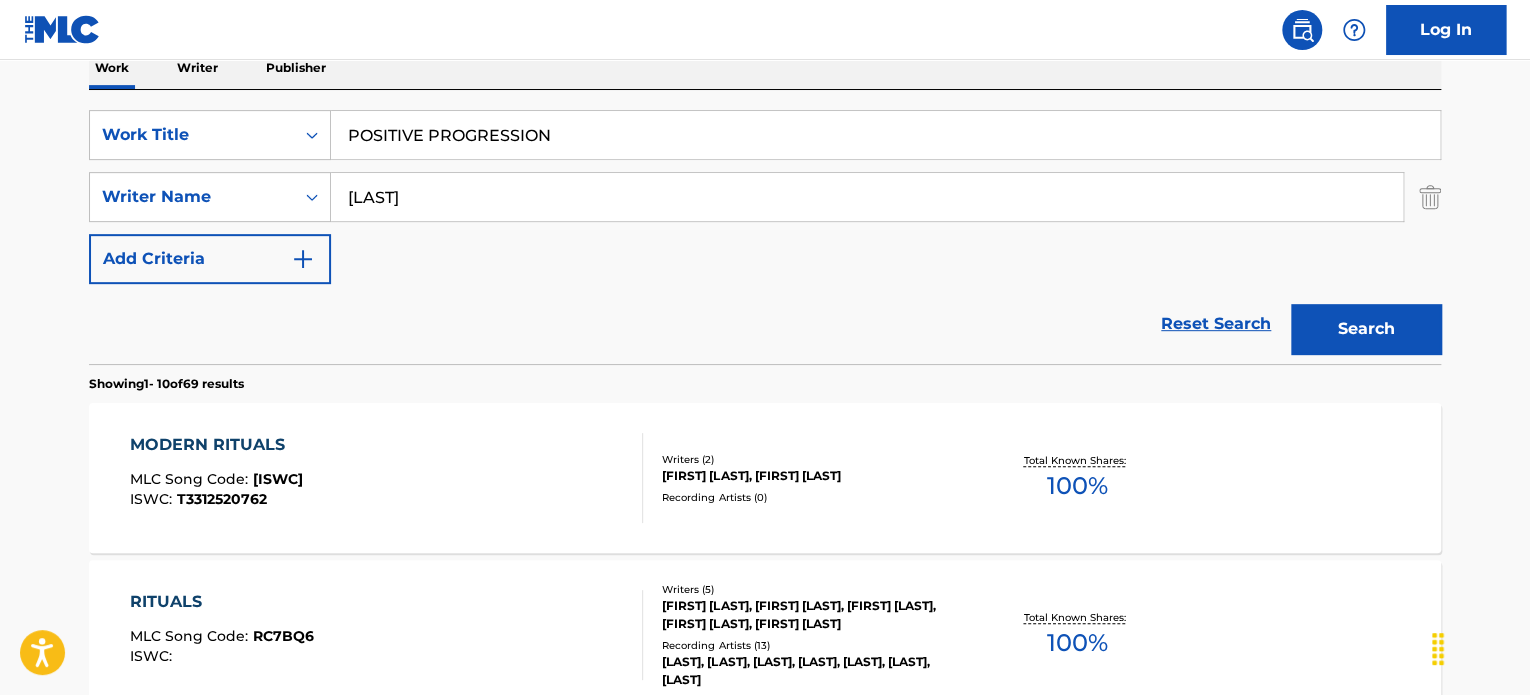 click on "Search" at bounding box center [1366, 329] 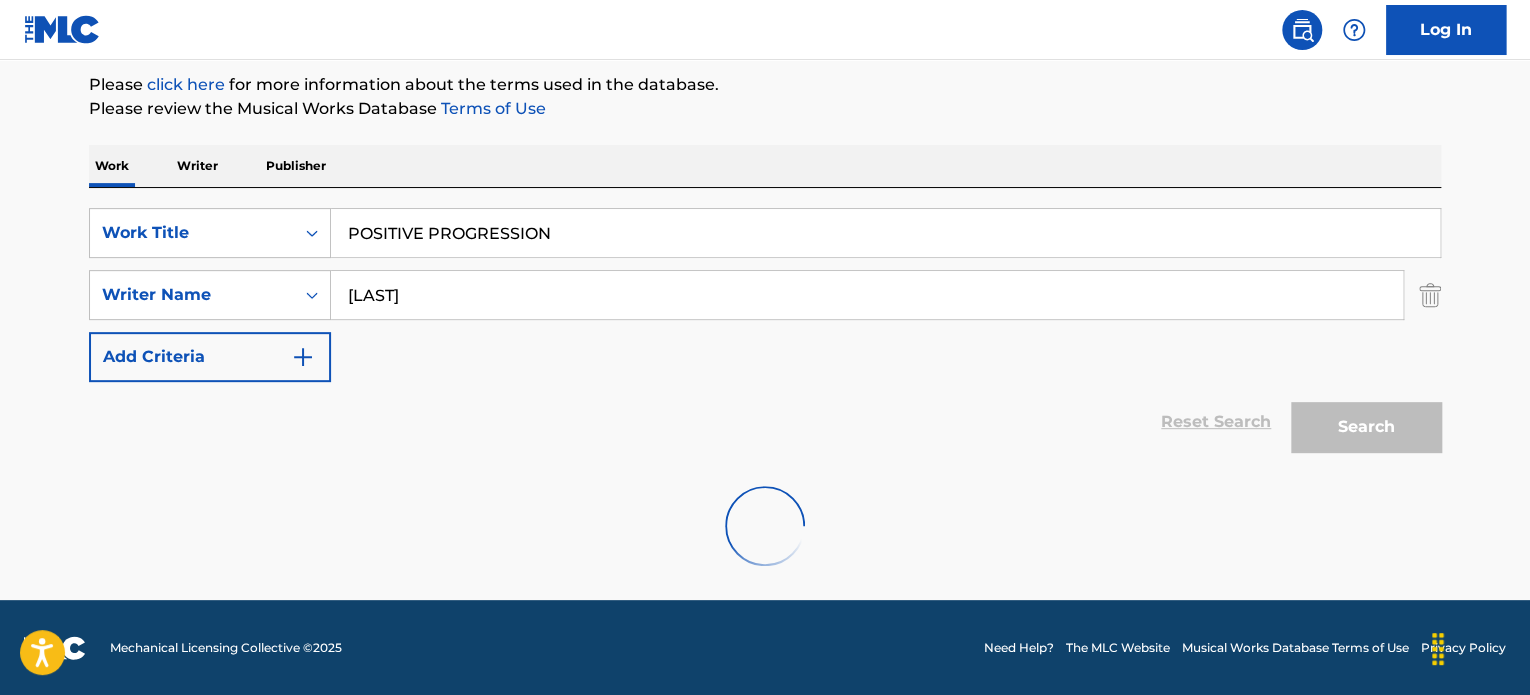 scroll, scrollTop: 335, scrollLeft: 0, axis: vertical 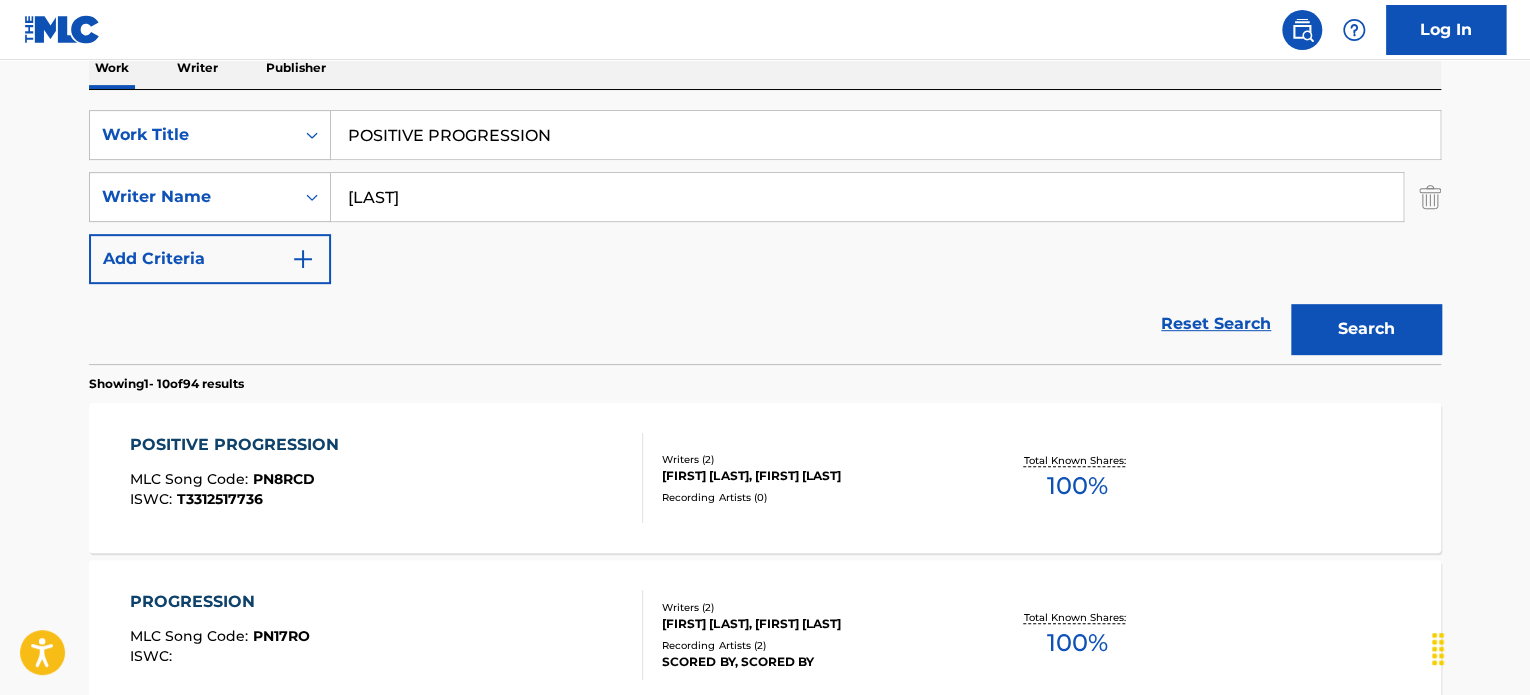 click on "POSITIVE PROGRESSION MLC Song Code : PN8RCD ISWC : T3312517736" at bounding box center (387, 478) 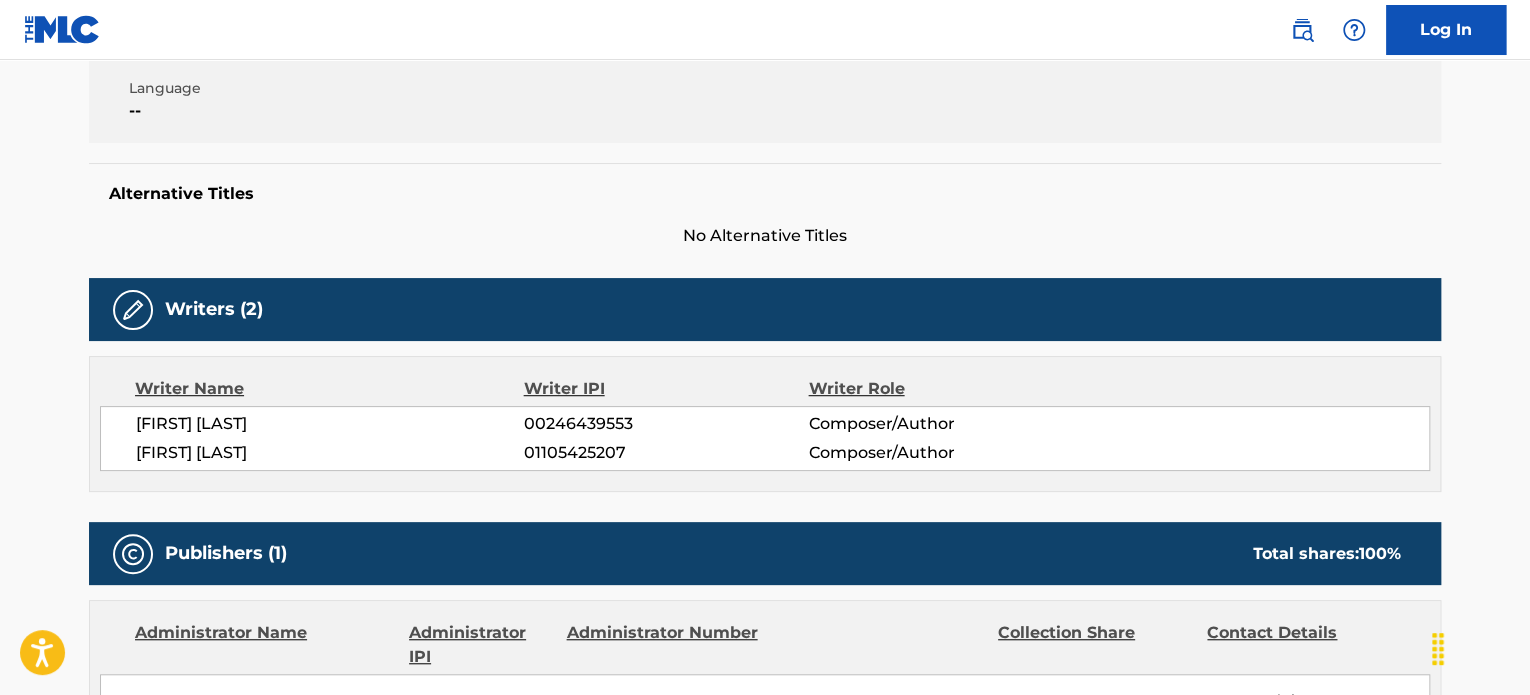 scroll, scrollTop: 155, scrollLeft: 0, axis: vertical 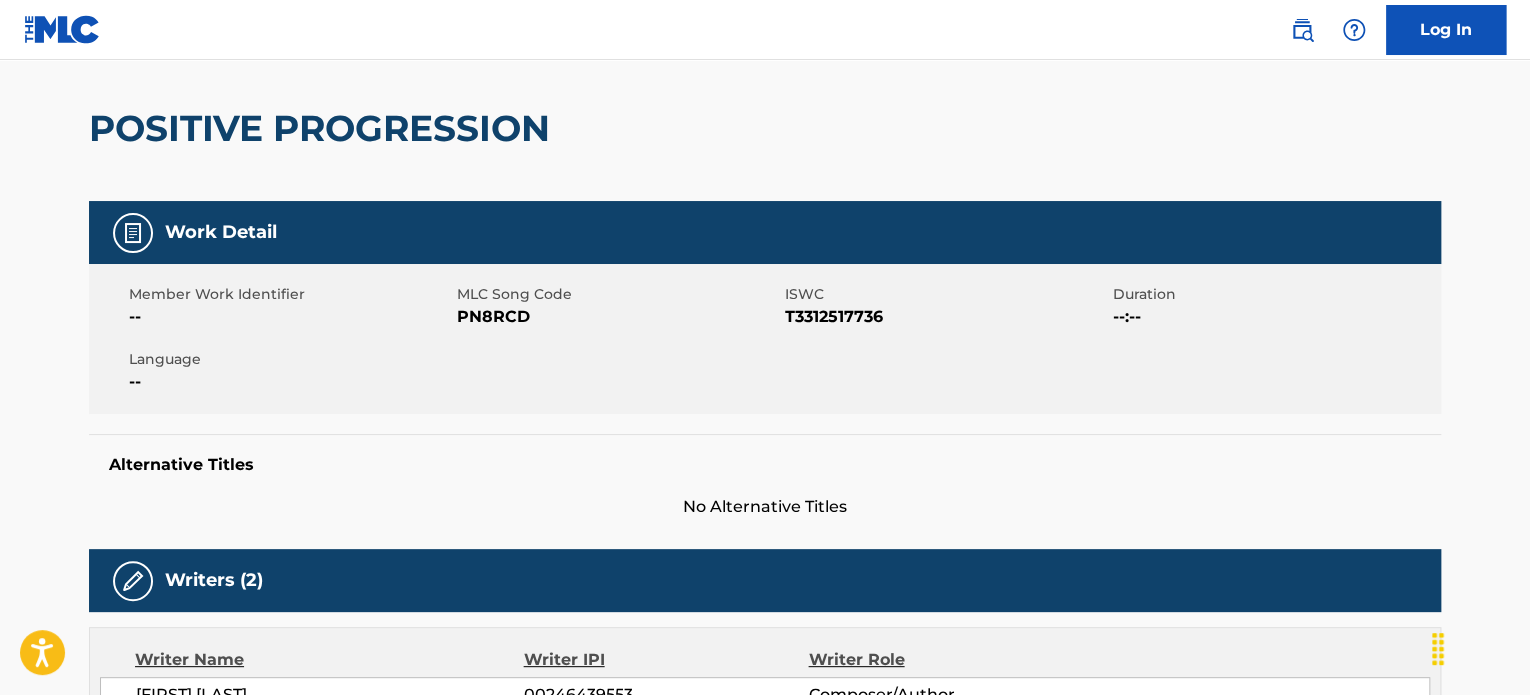 click on "T3312517736" at bounding box center (946, 317) 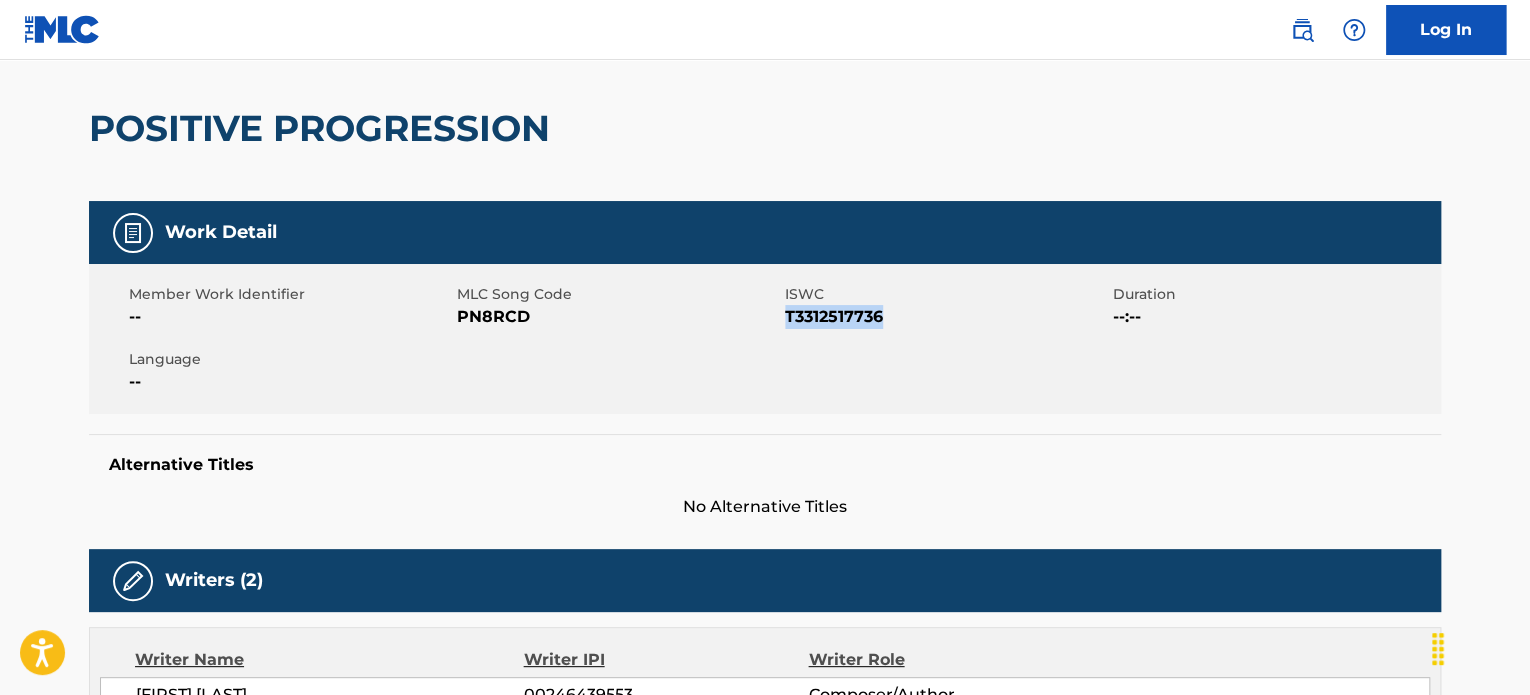 click on "T3312517736" at bounding box center (946, 317) 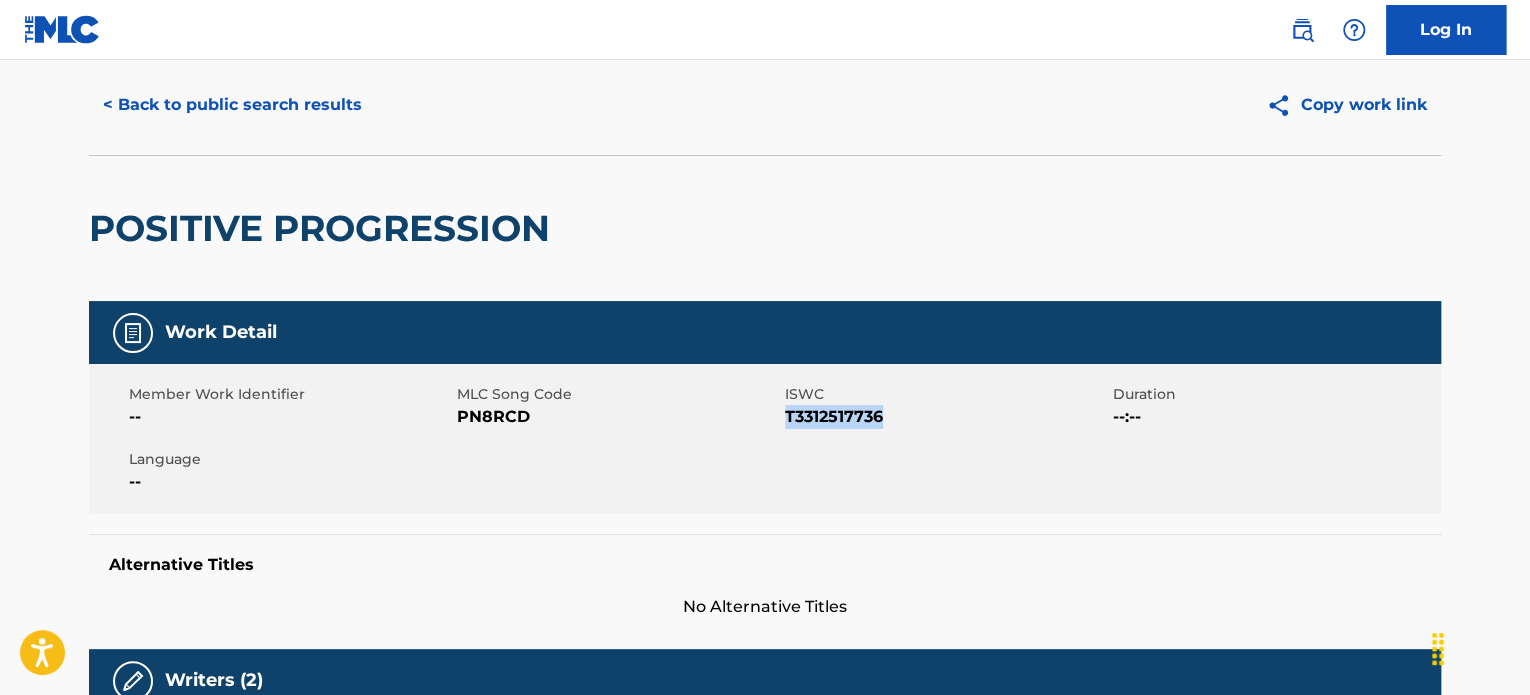 click on "< Back to public search results" at bounding box center [232, 105] 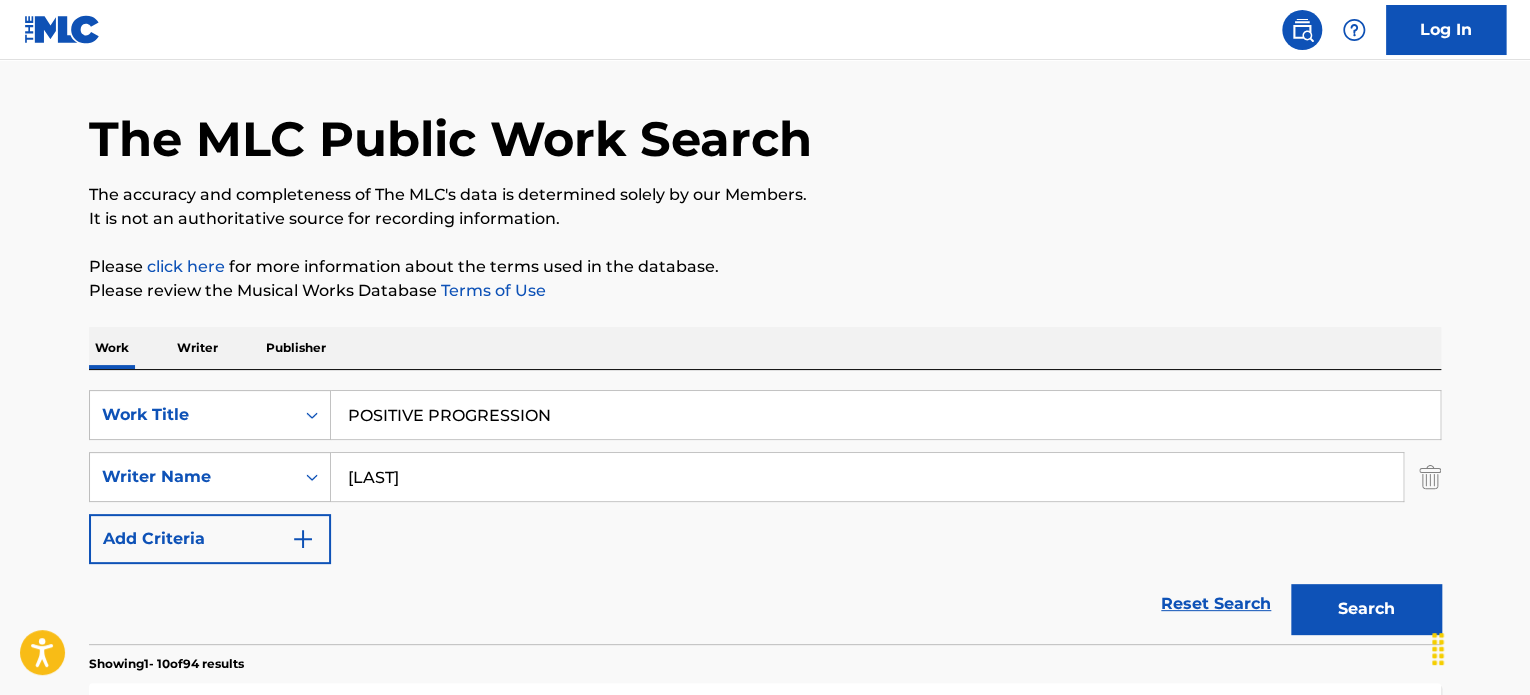 scroll, scrollTop: 335, scrollLeft: 0, axis: vertical 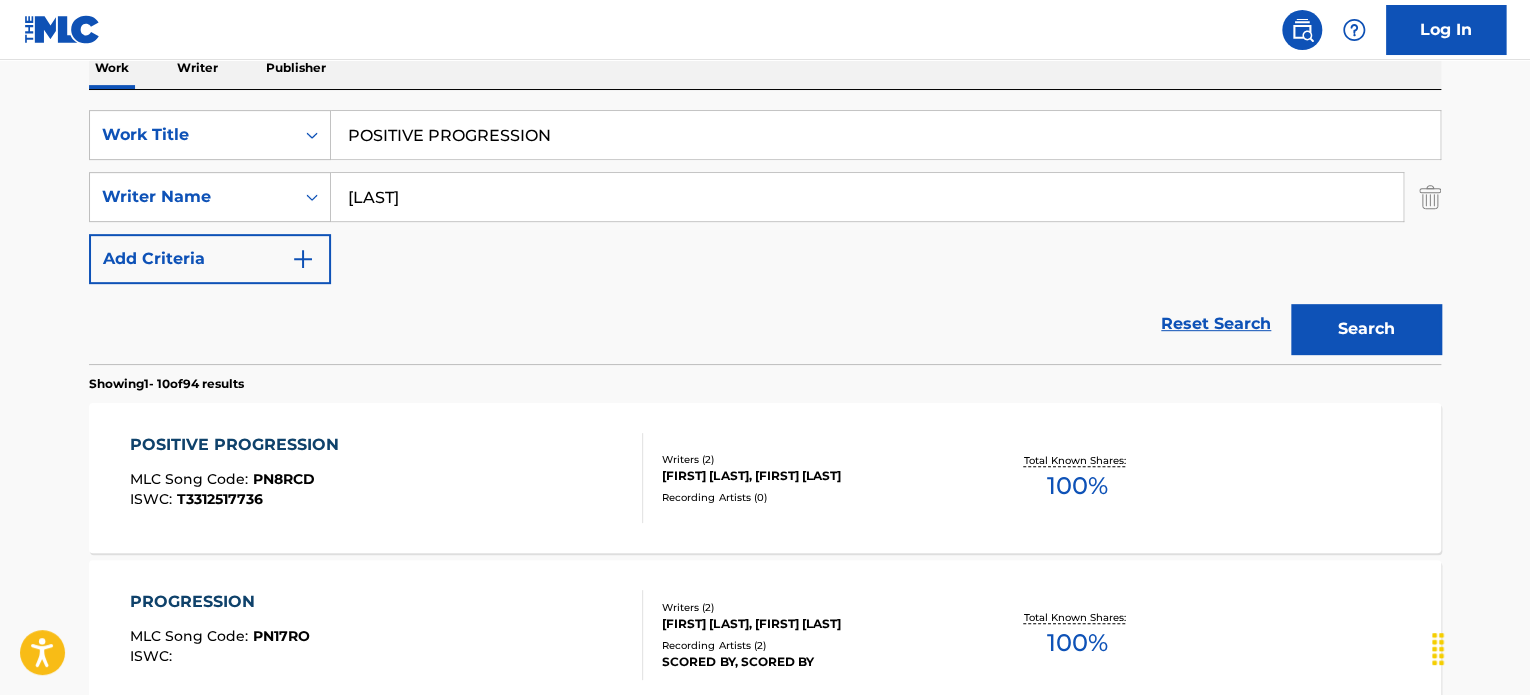 click on "POSITIVE PROGRESSION" at bounding box center (885, 135) 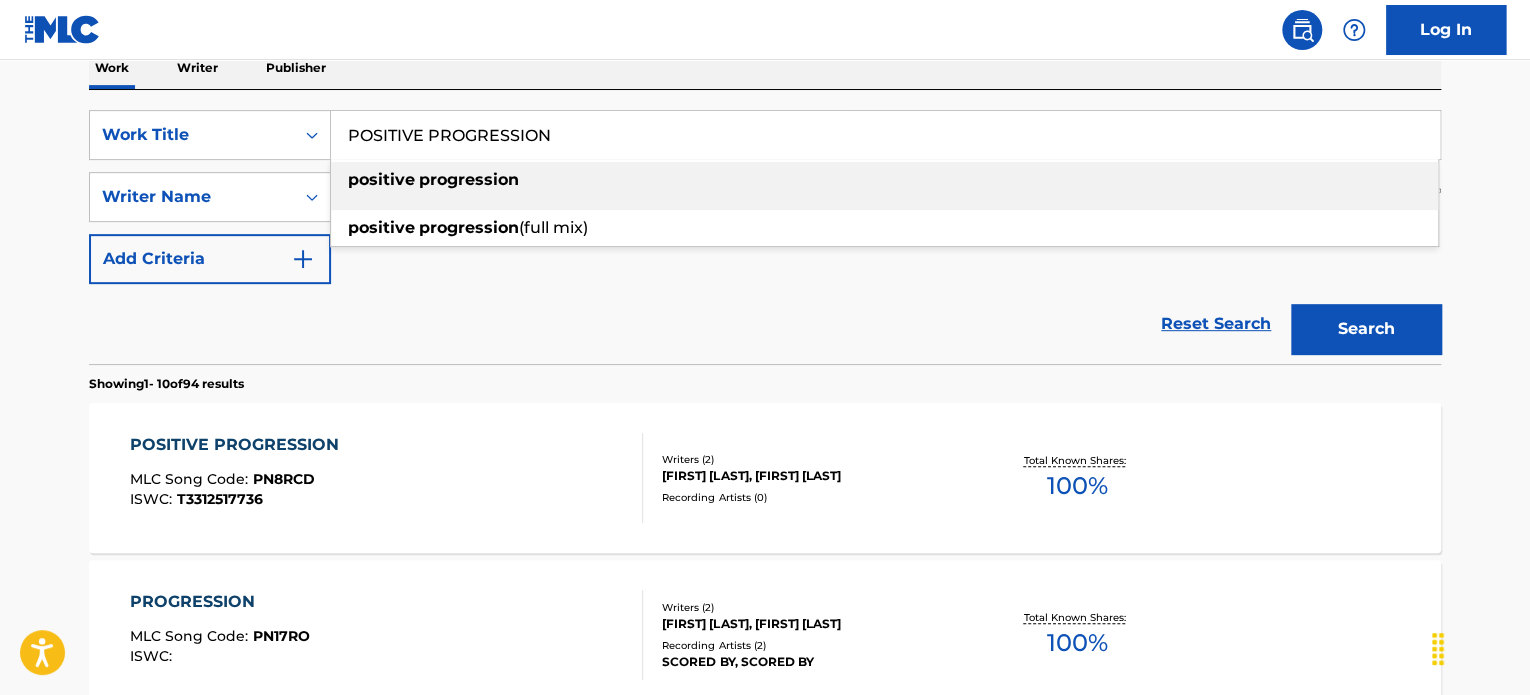 paste on "EAGLE EYE" 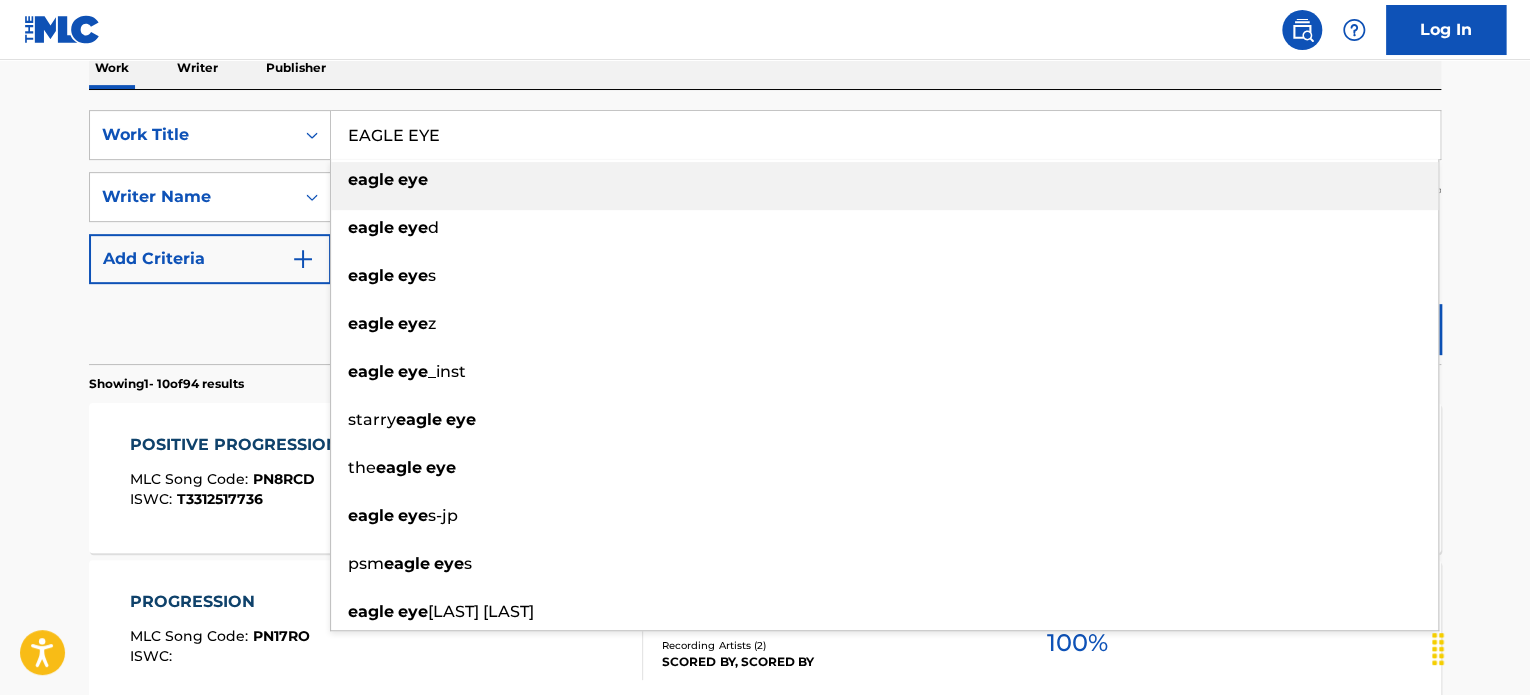 type on "EAGLE EYE" 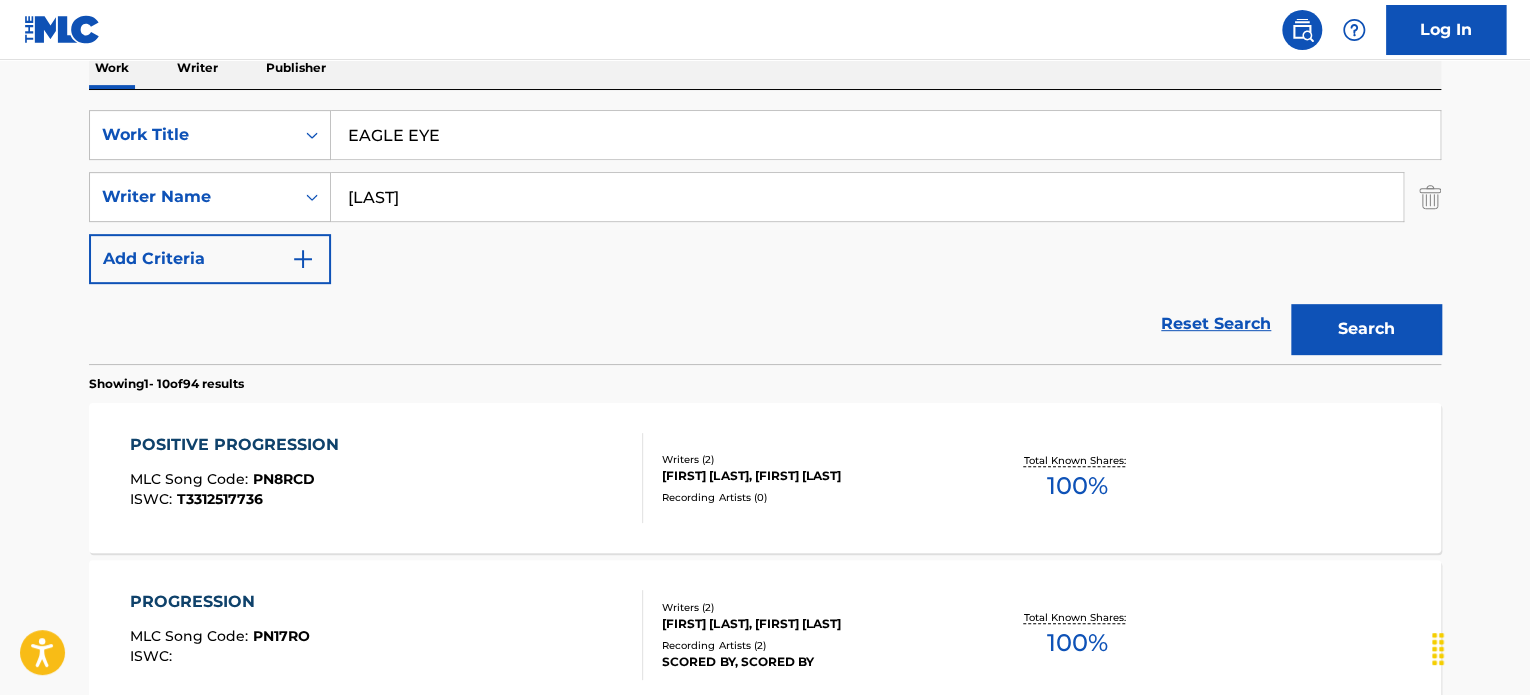 click on "[LAST]" at bounding box center (867, 197) 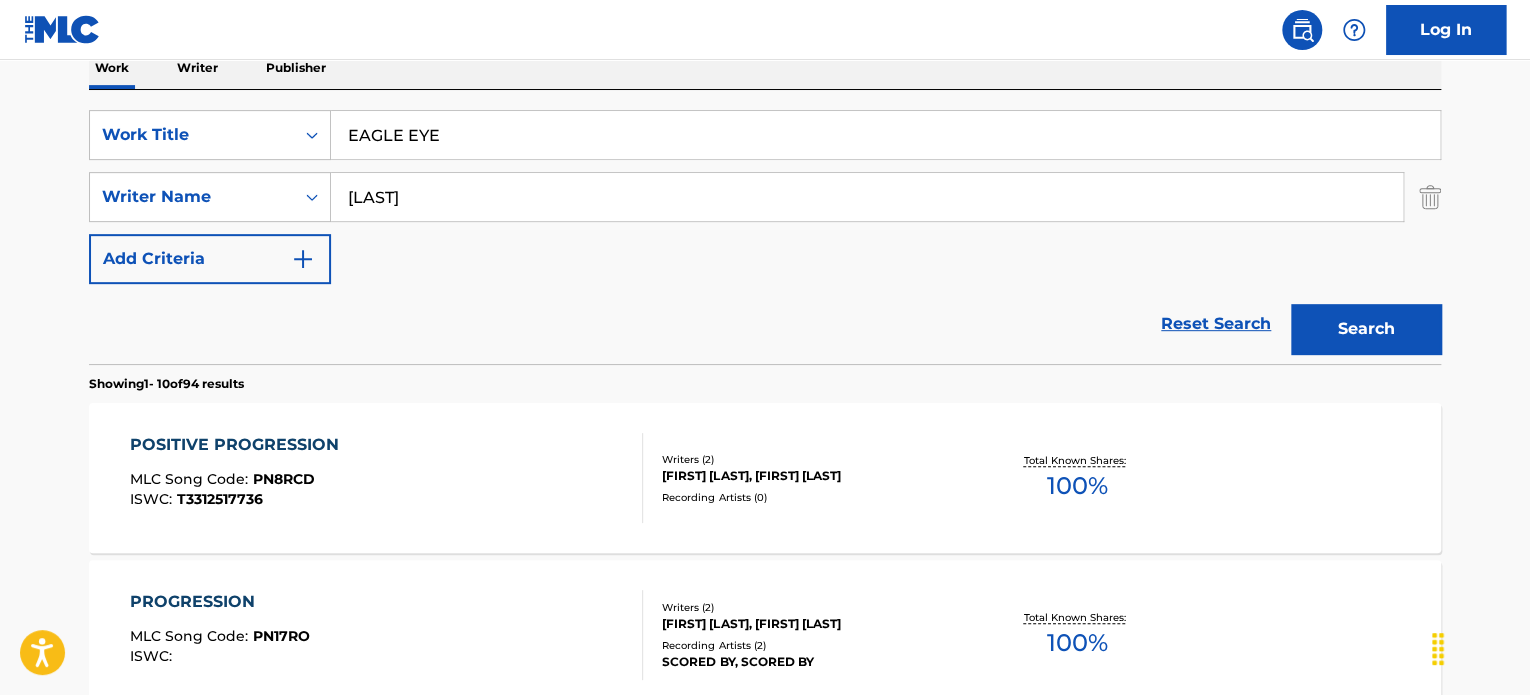 click on "[LAST]" at bounding box center [867, 197] 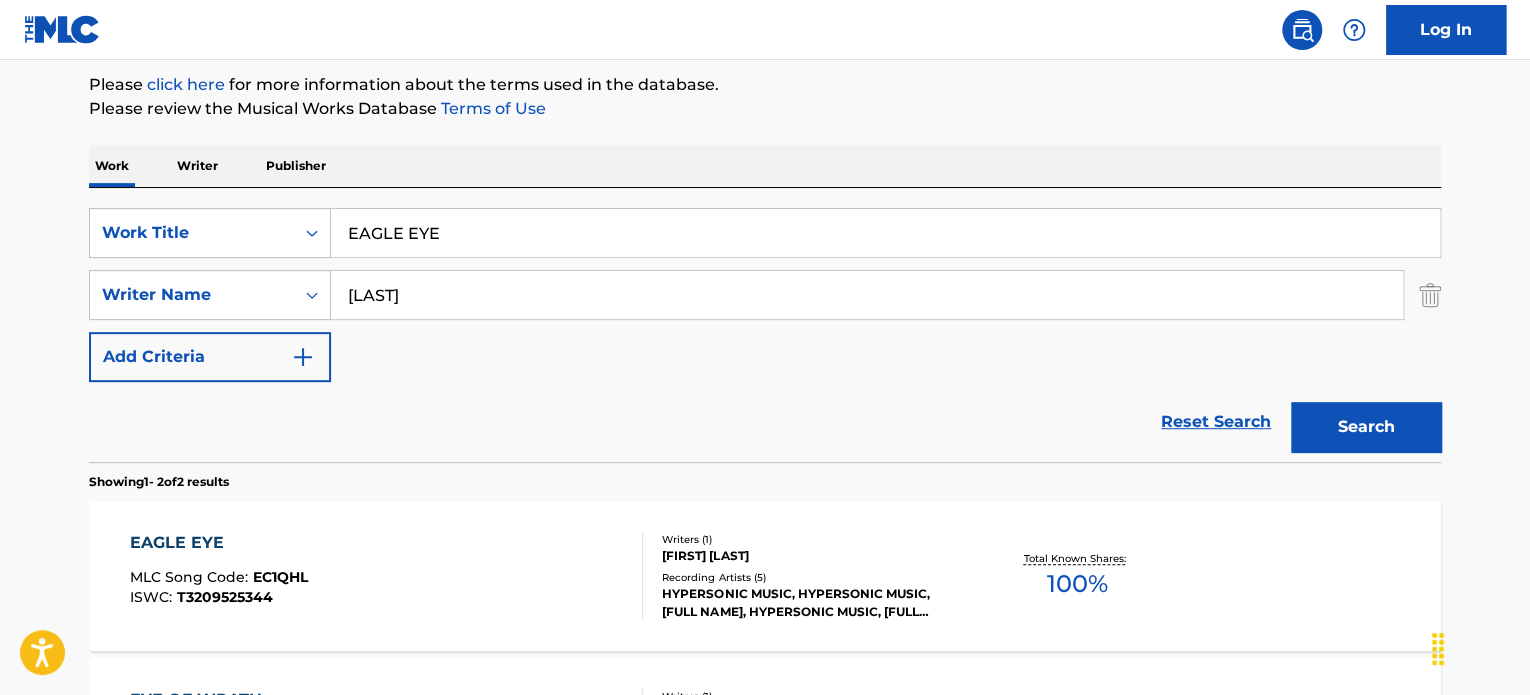 scroll, scrollTop: 335, scrollLeft: 0, axis: vertical 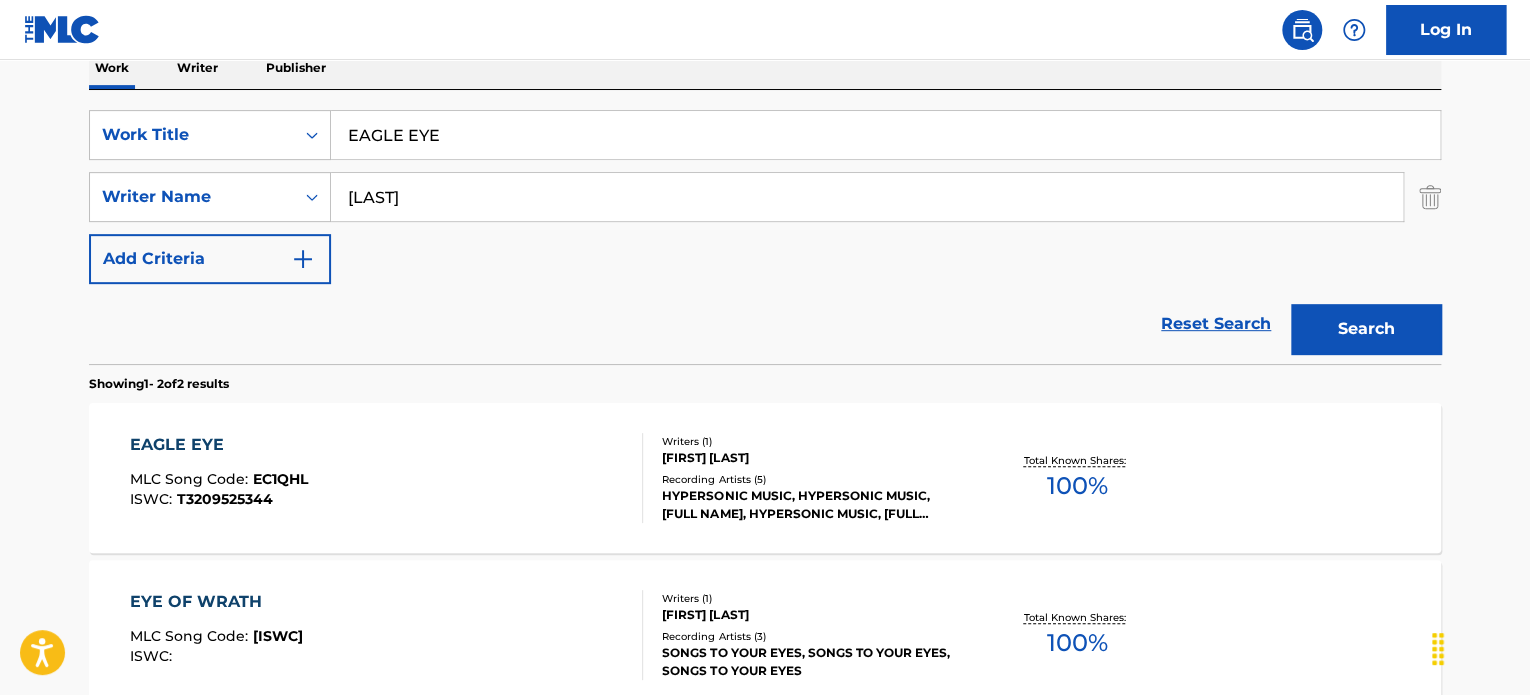 click on "EAGLE EYE MLC Song Code : EC1QHL ISWC : T3209525344" at bounding box center (387, 478) 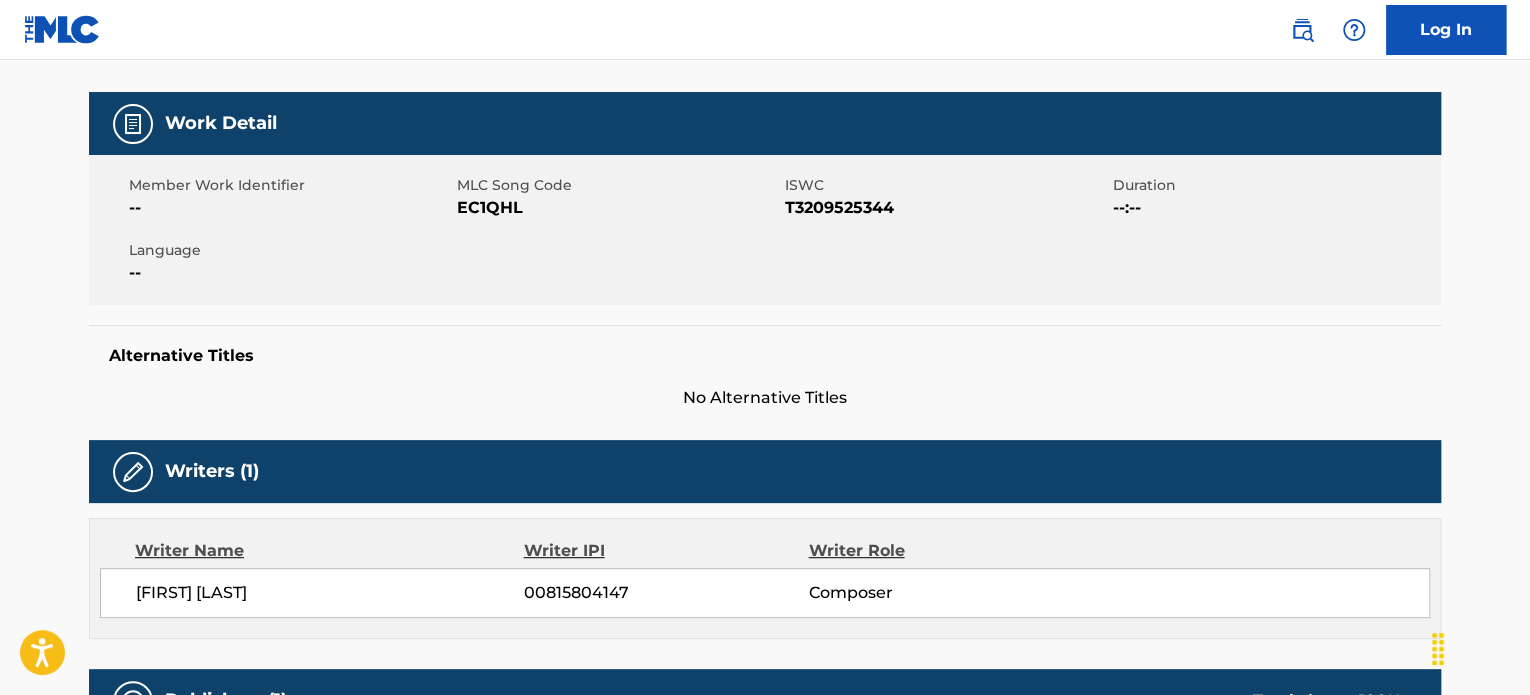 scroll, scrollTop: 0, scrollLeft: 0, axis: both 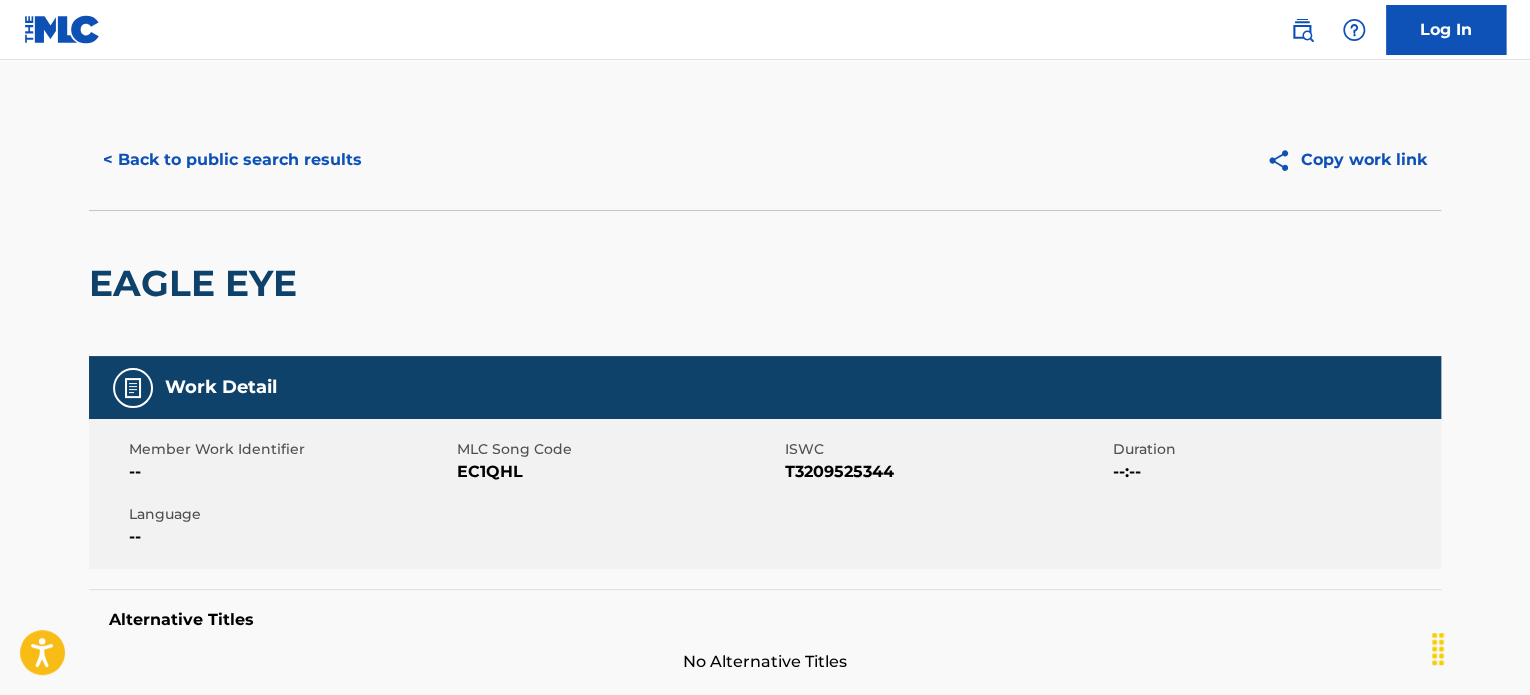 click on "< Back to public search results" at bounding box center (232, 160) 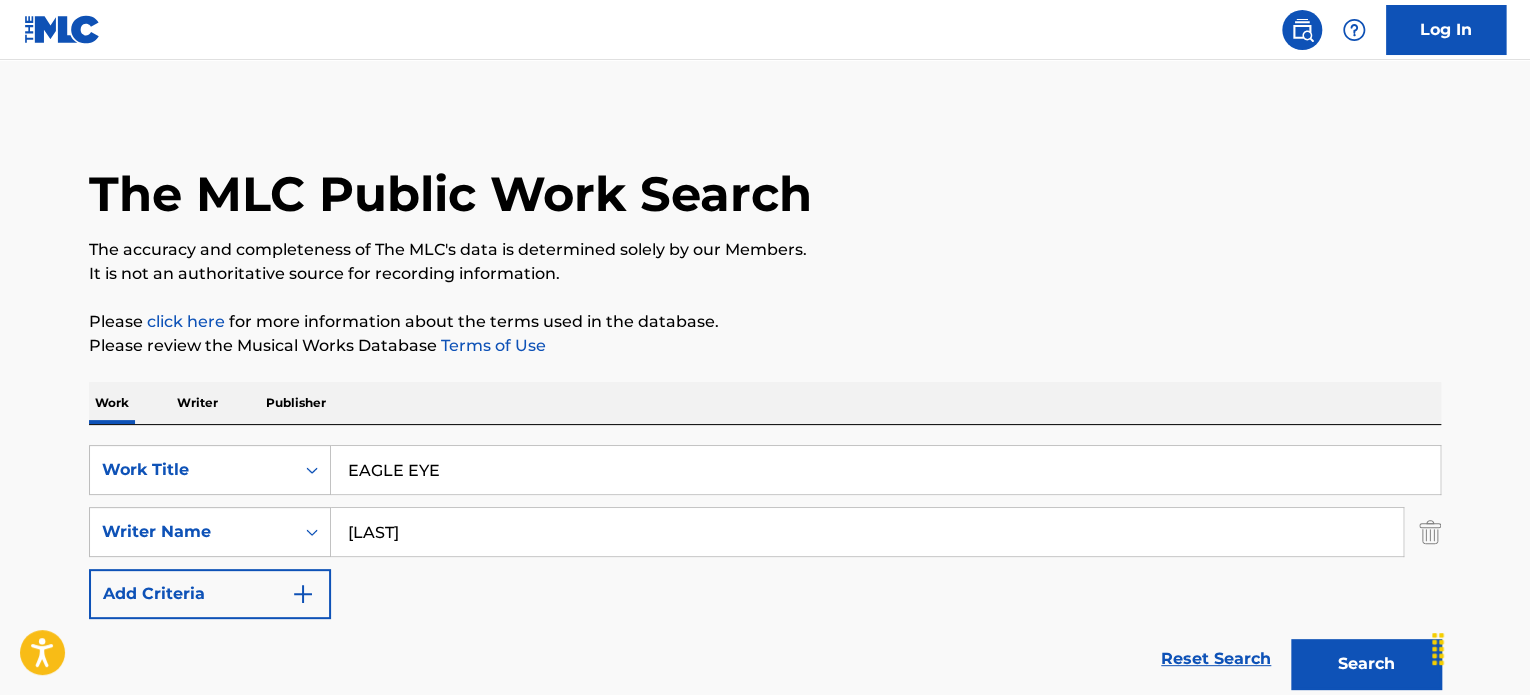 scroll, scrollTop: 335, scrollLeft: 0, axis: vertical 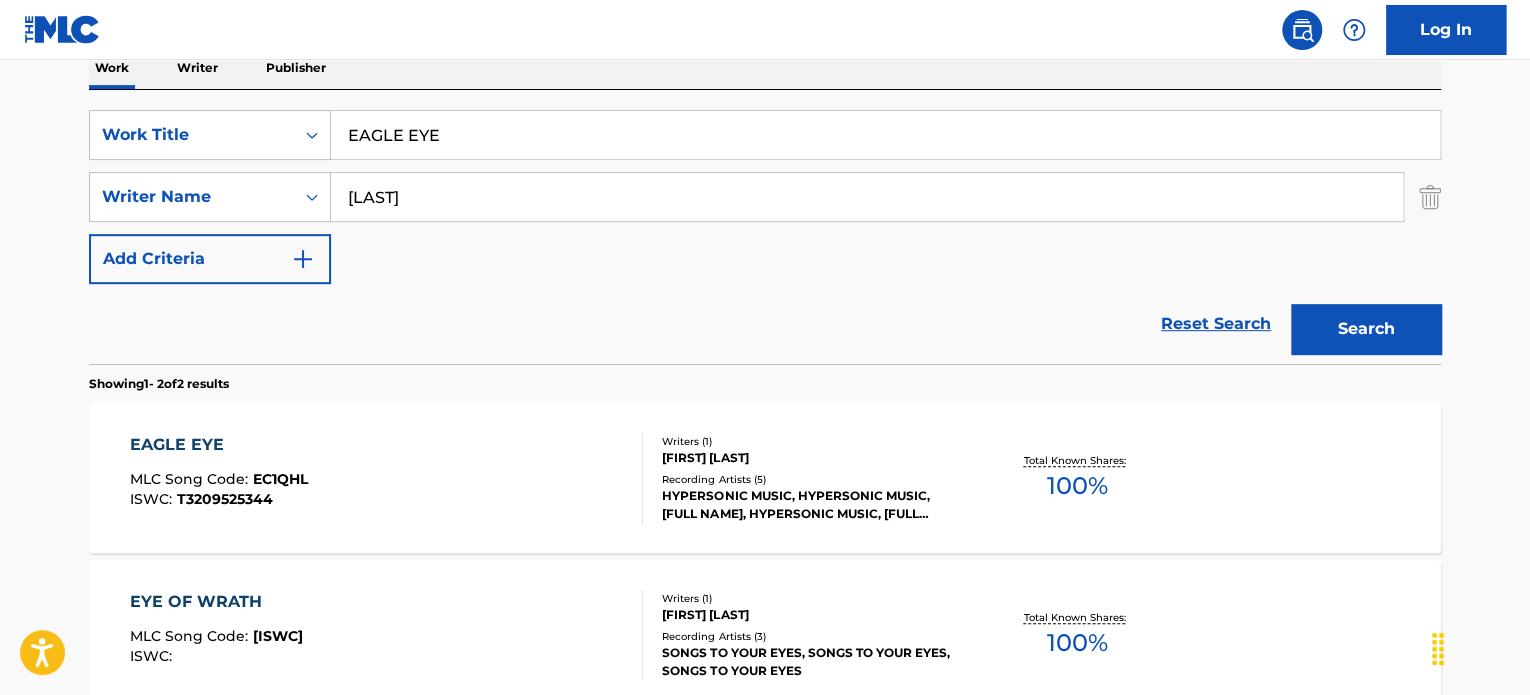 click on "EAGLE EYE" at bounding box center [885, 135] 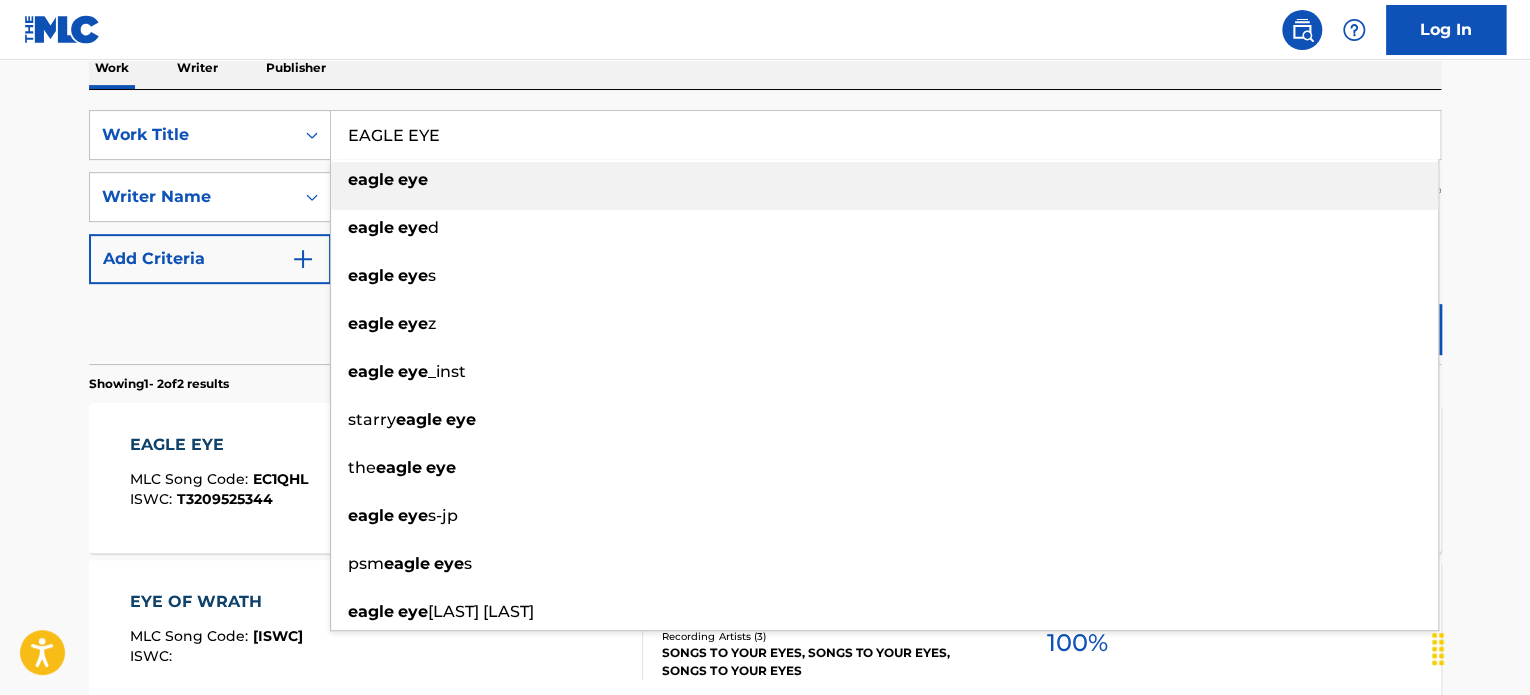 paste on "GOLDEN AURA" 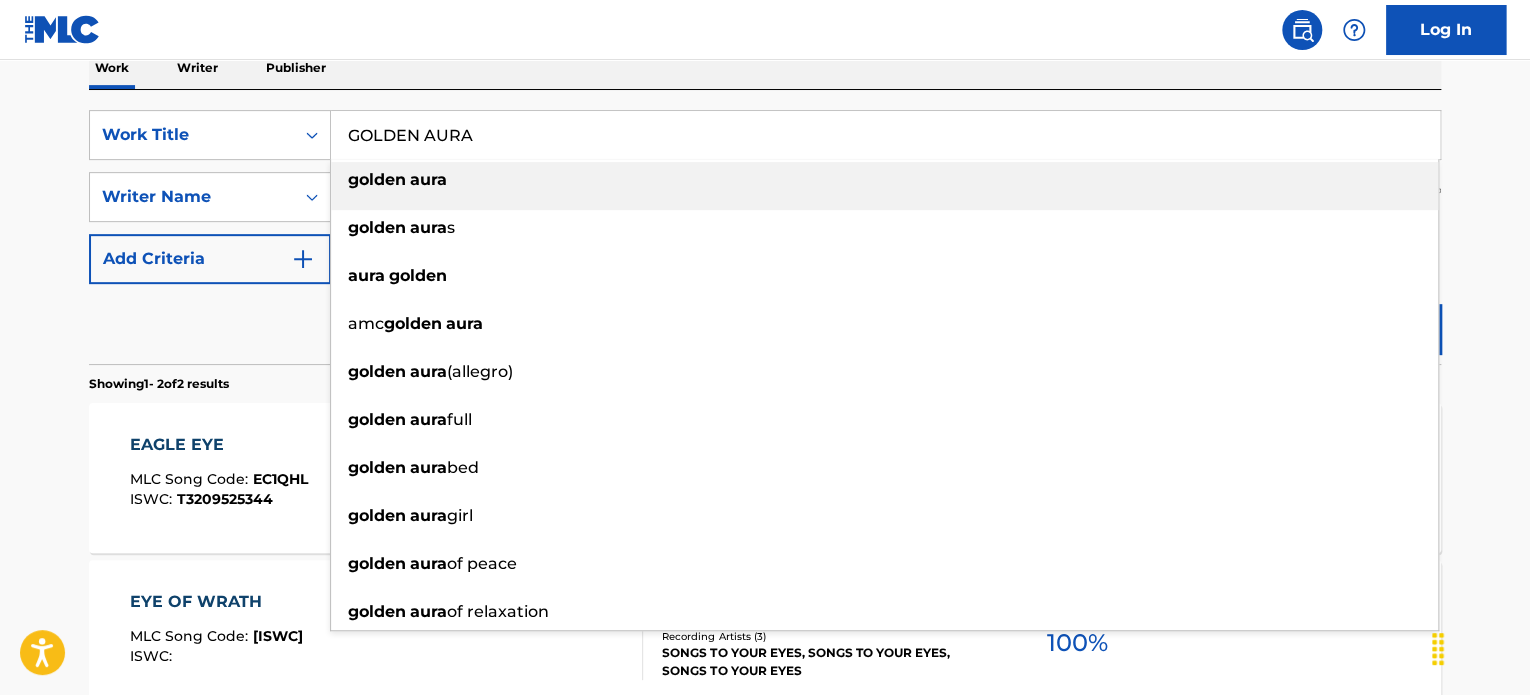 type on "GOLDEN AURA" 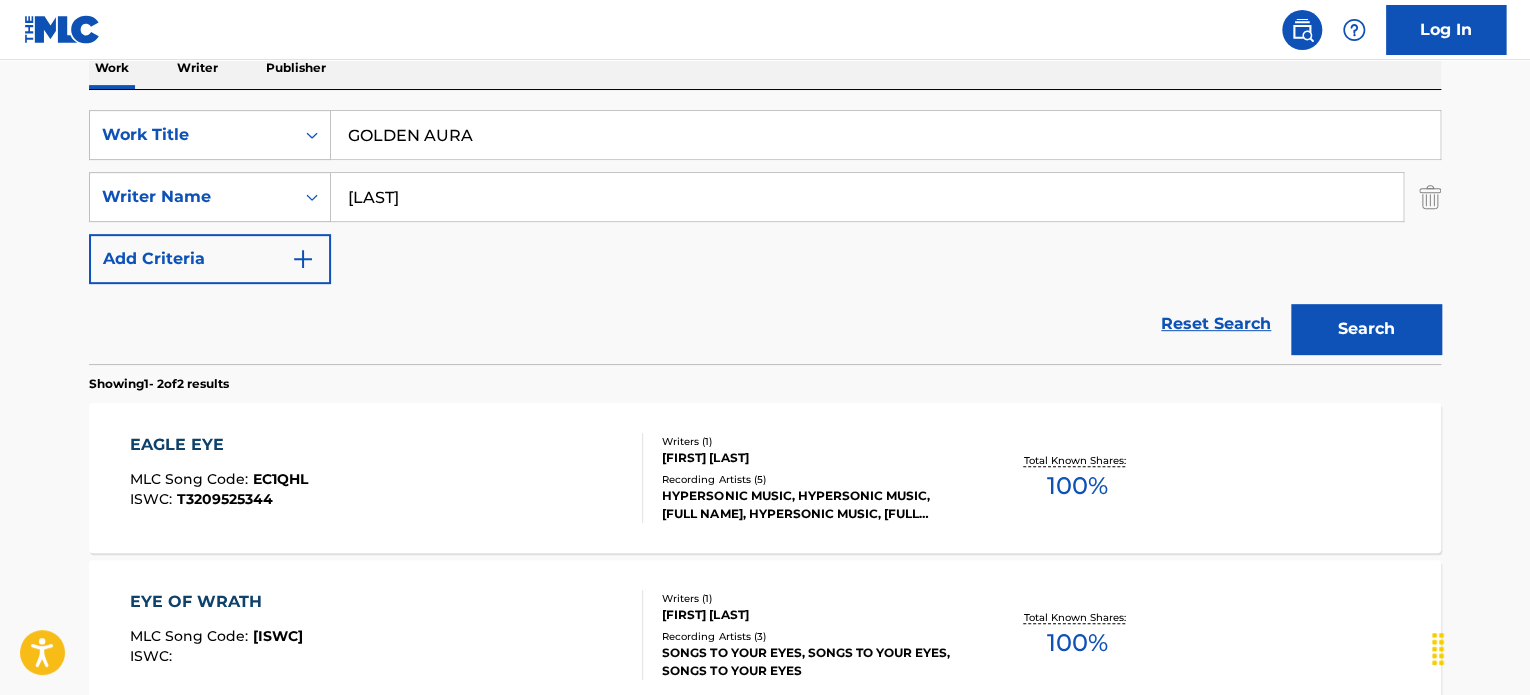 click on "[LAST]" at bounding box center [867, 197] 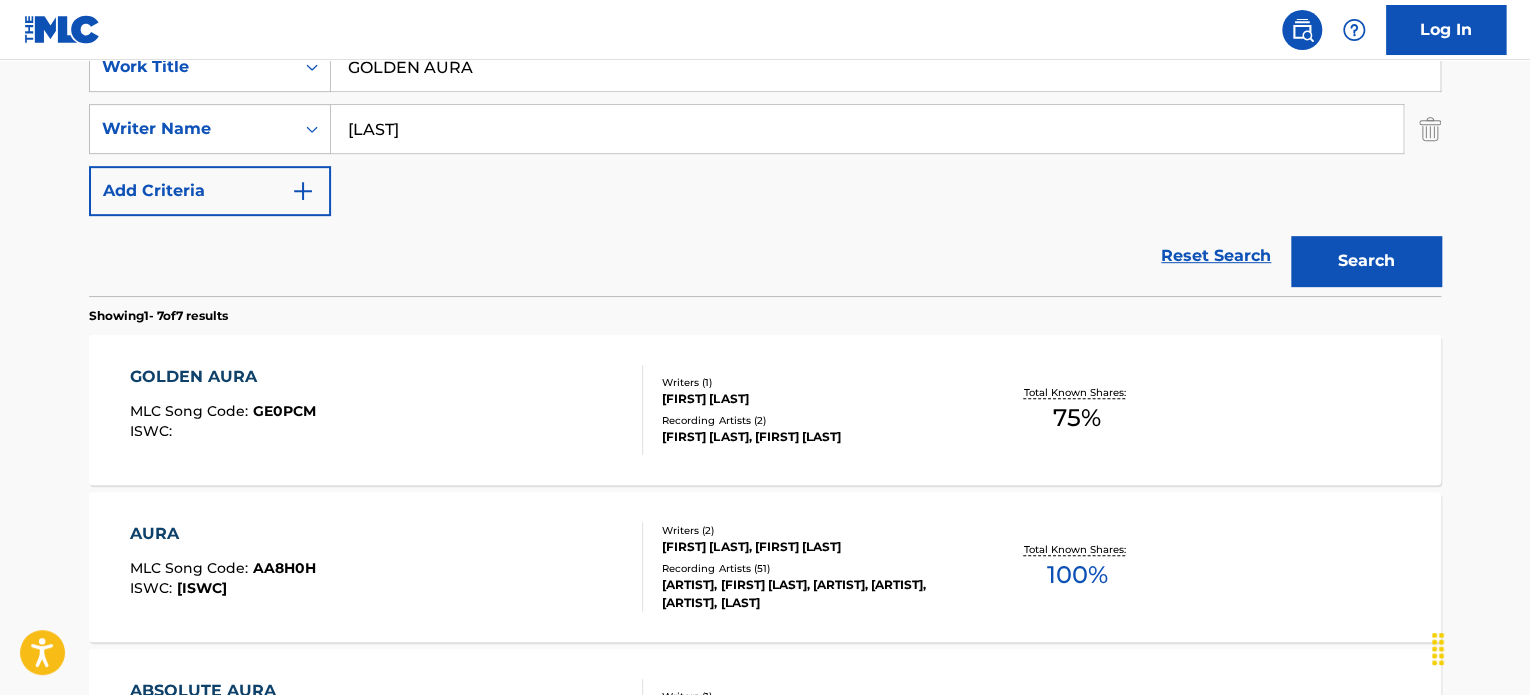 scroll, scrollTop: 435, scrollLeft: 0, axis: vertical 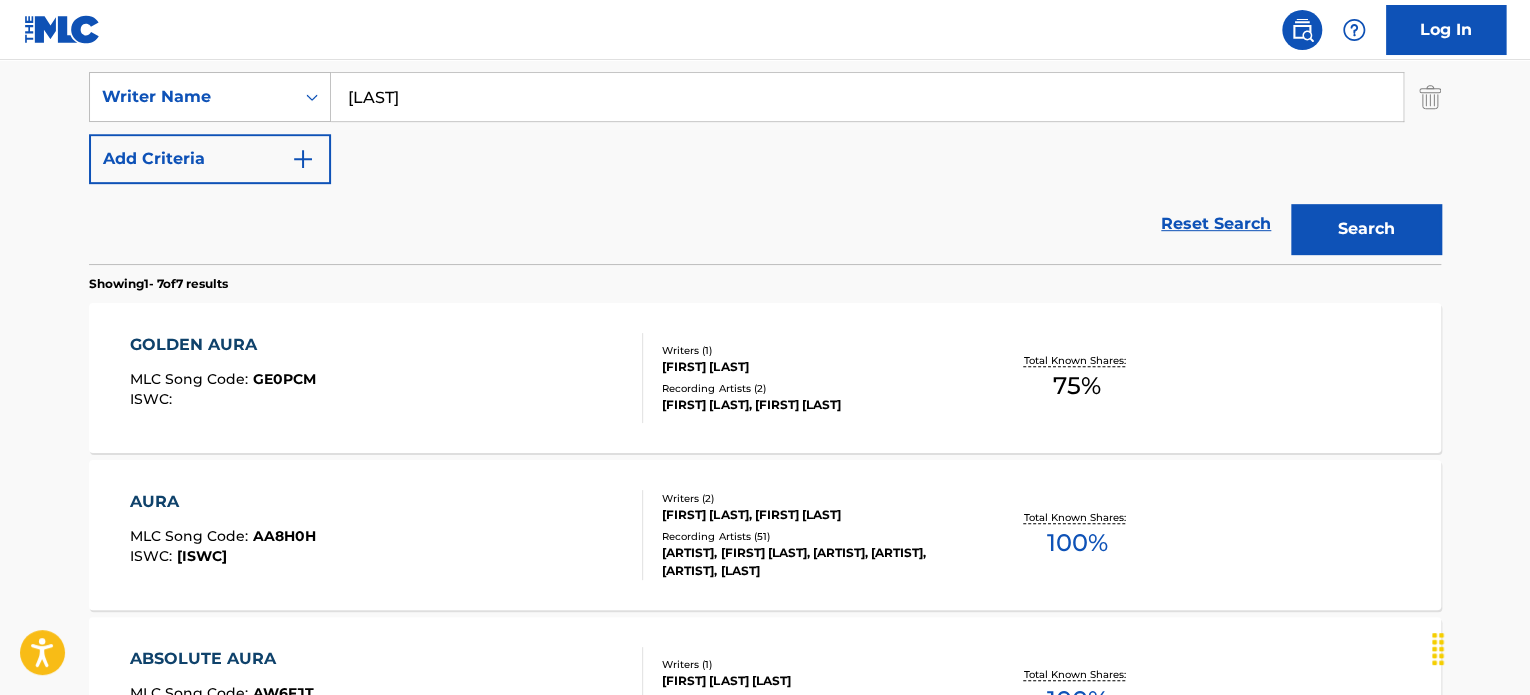 click on "GOLDEN AURA MLC Song Code : GE0PCM ISWC :" at bounding box center (387, 378) 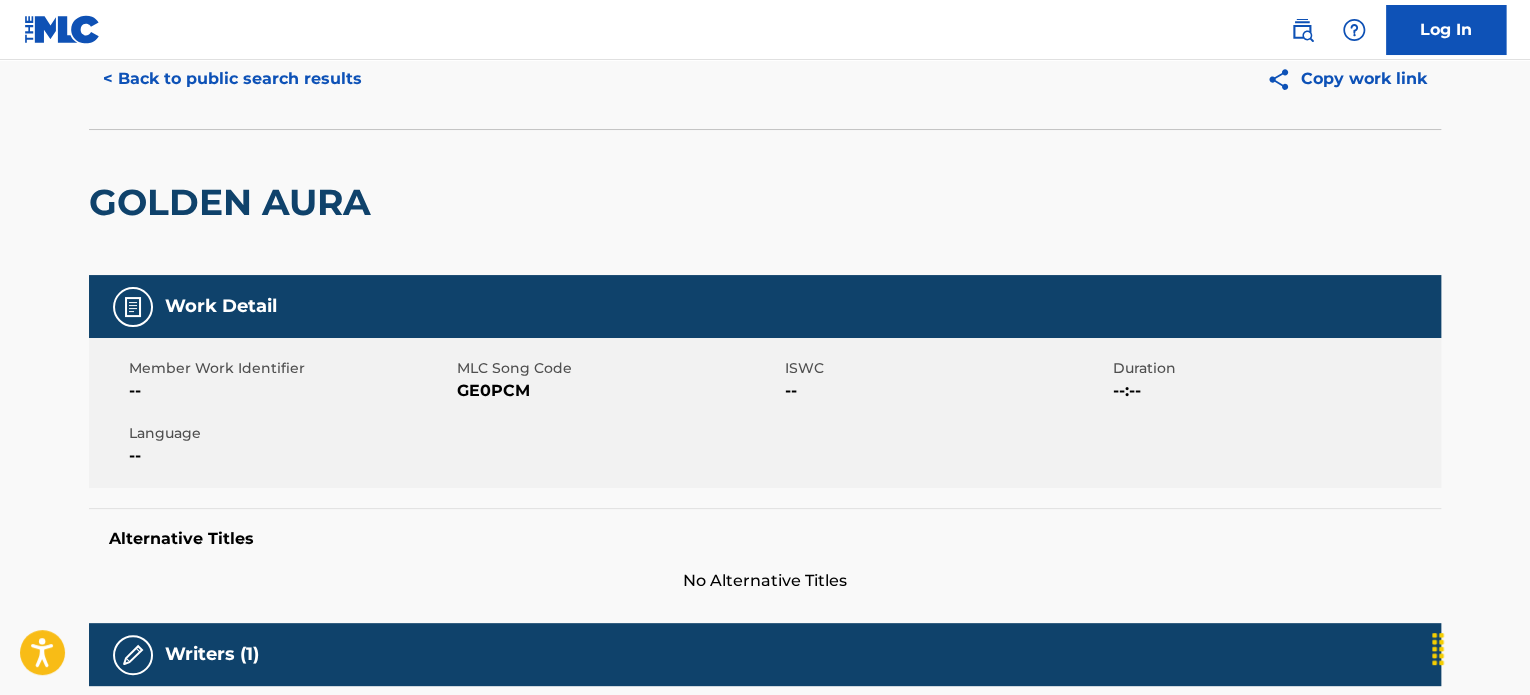 scroll, scrollTop: 0, scrollLeft: 0, axis: both 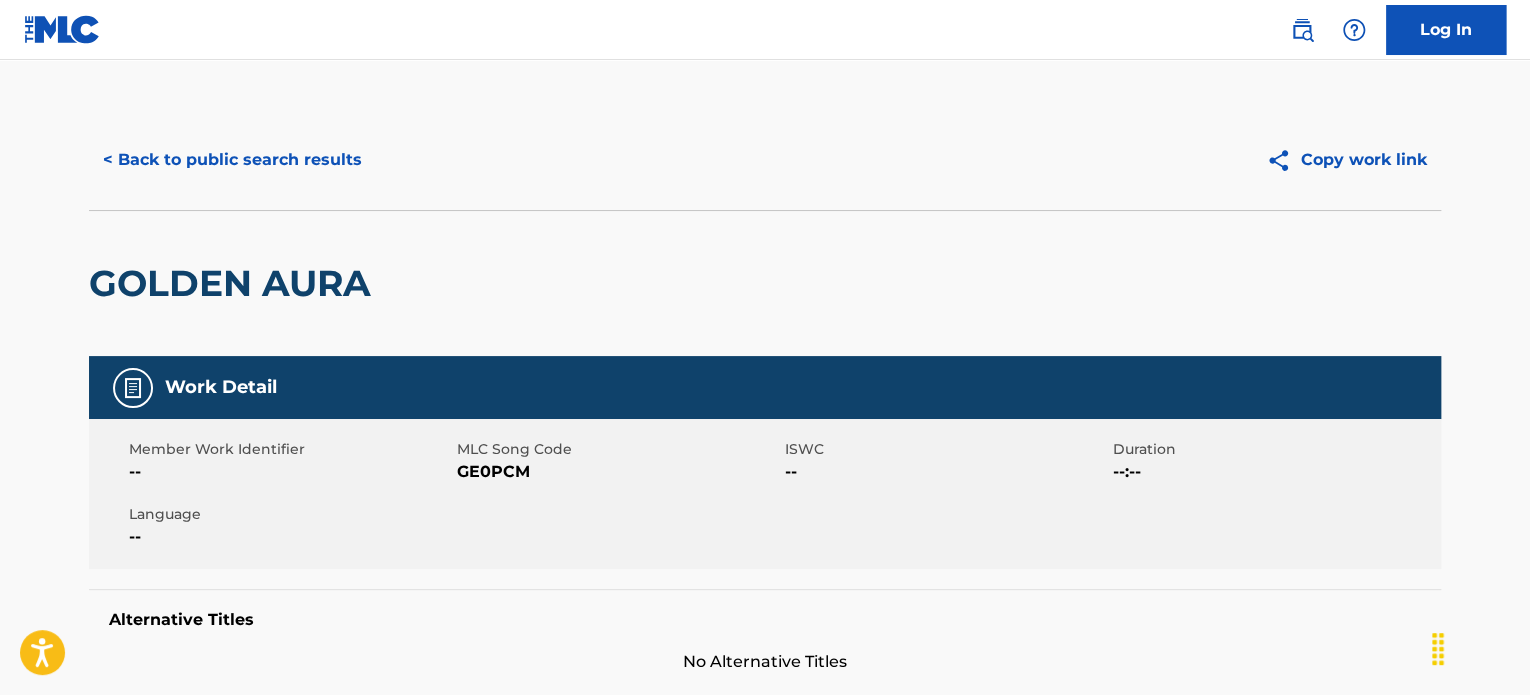 click on "< Back to public search results" at bounding box center [232, 160] 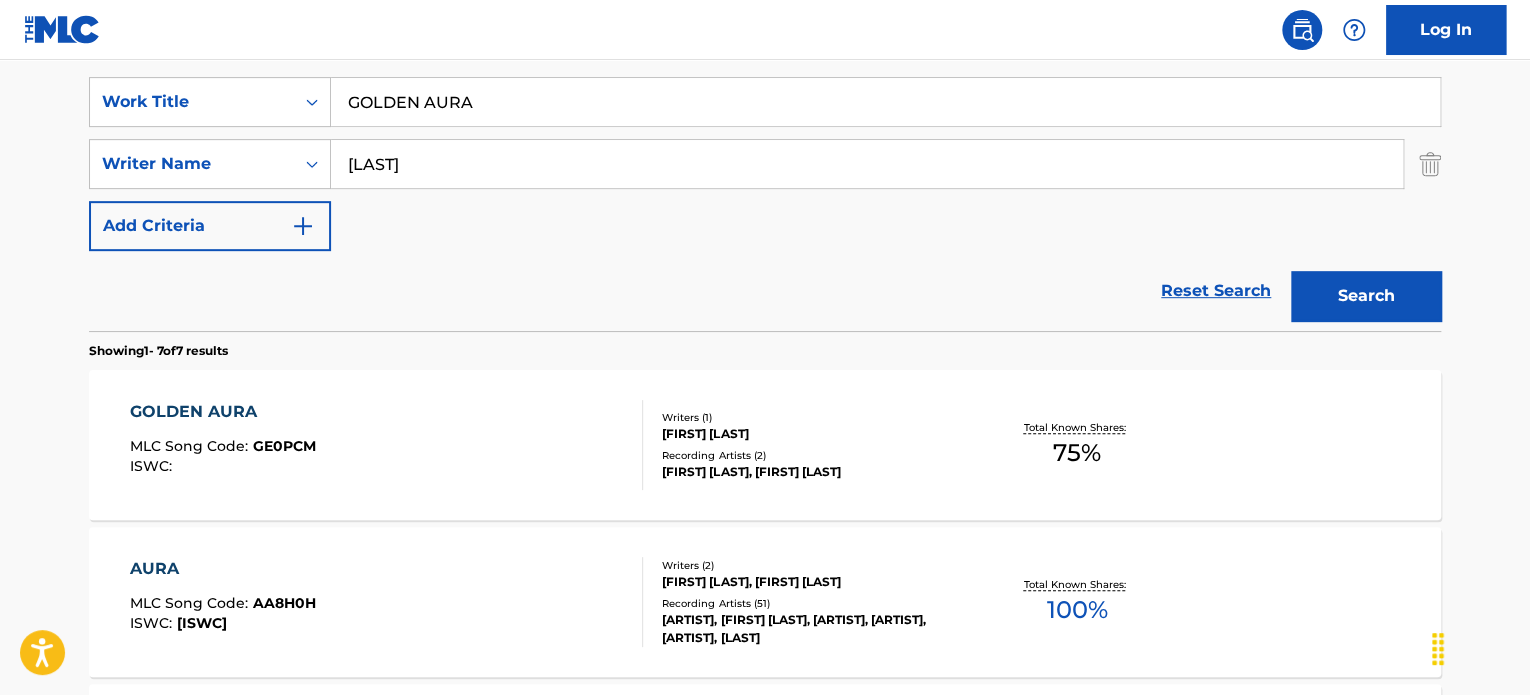 scroll, scrollTop: 335, scrollLeft: 0, axis: vertical 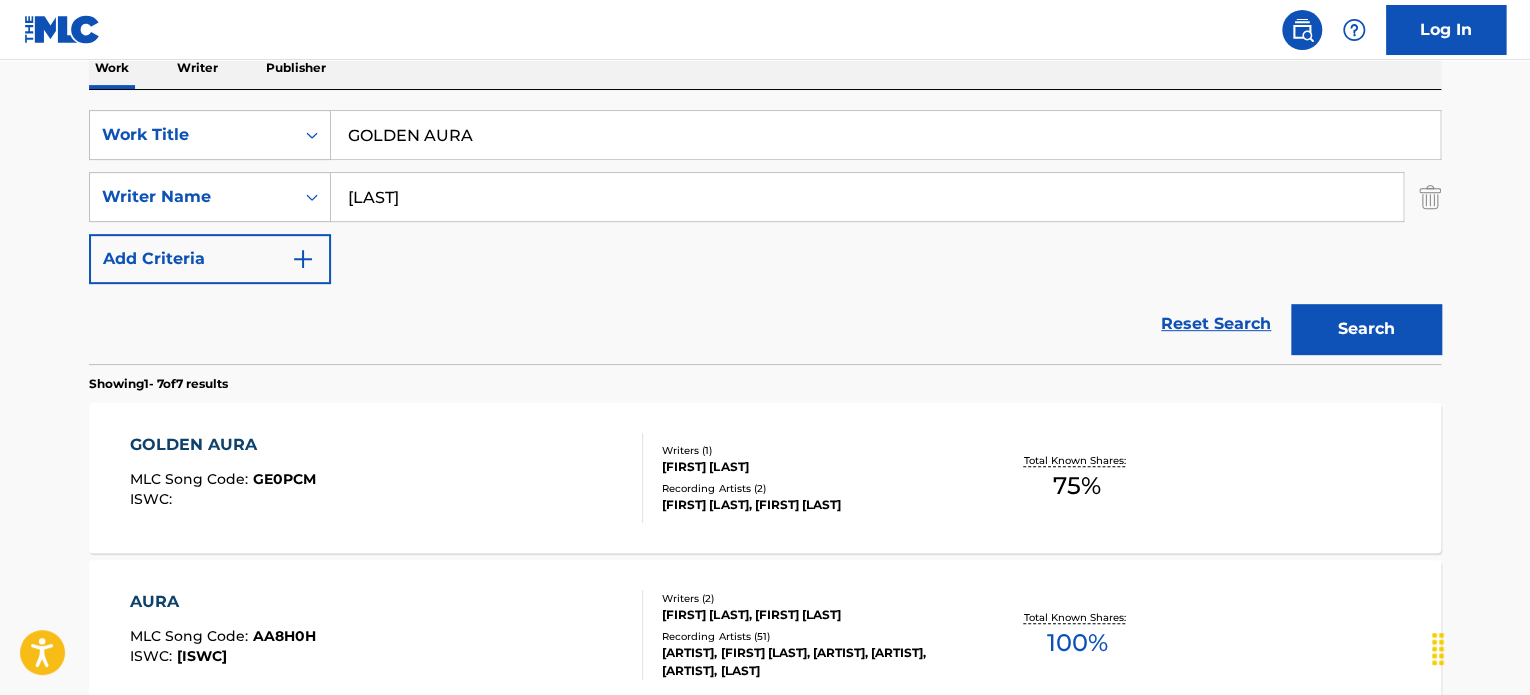 click on "GOLDEN AURA" at bounding box center (885, 135) 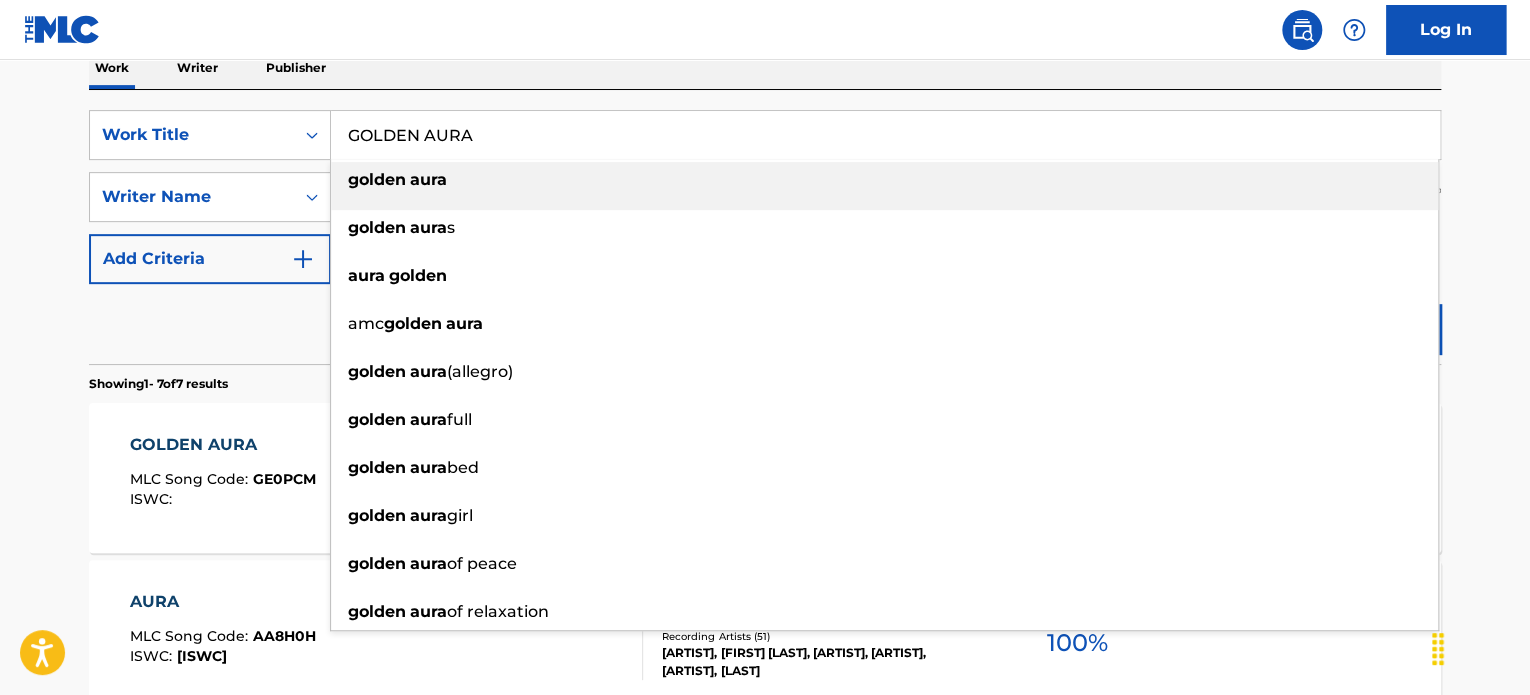 paste on "ARCADE SUMMER" 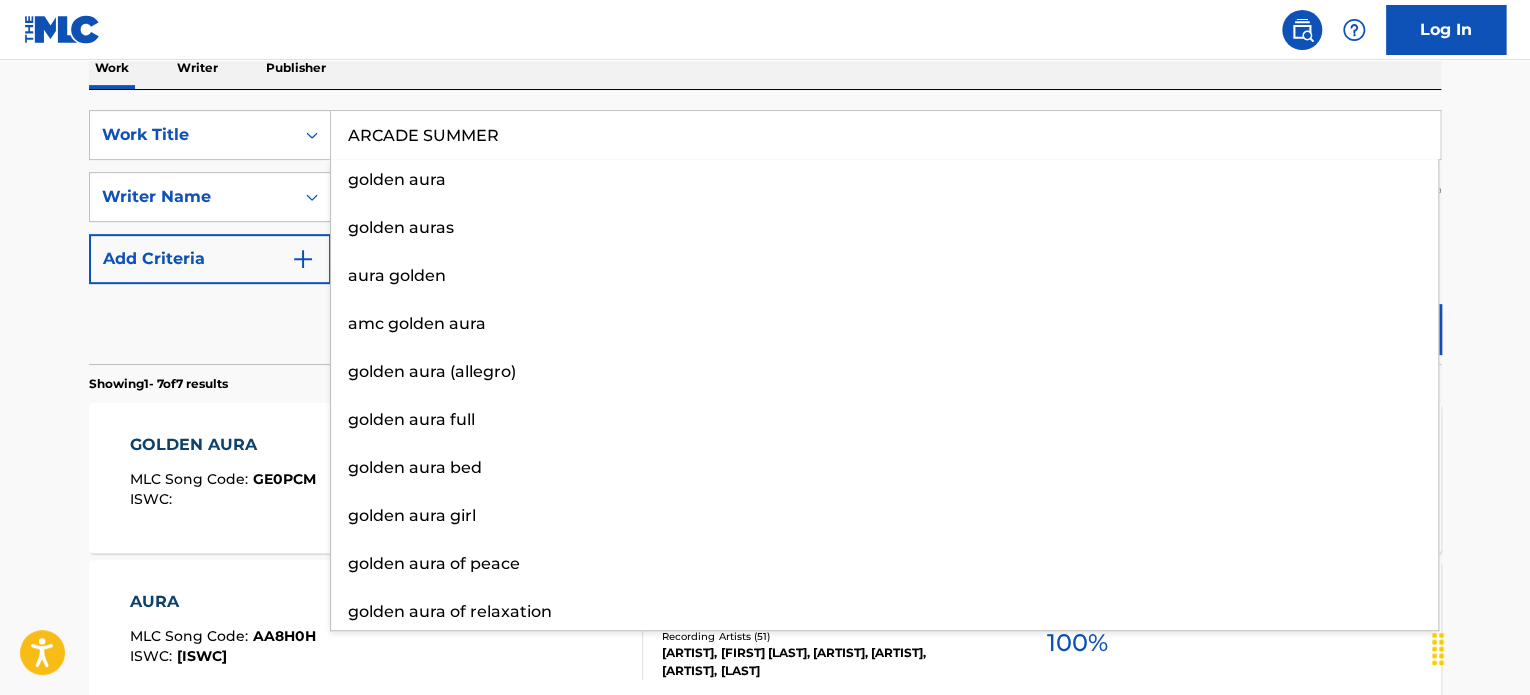 type on "ARCADE SUMMER" 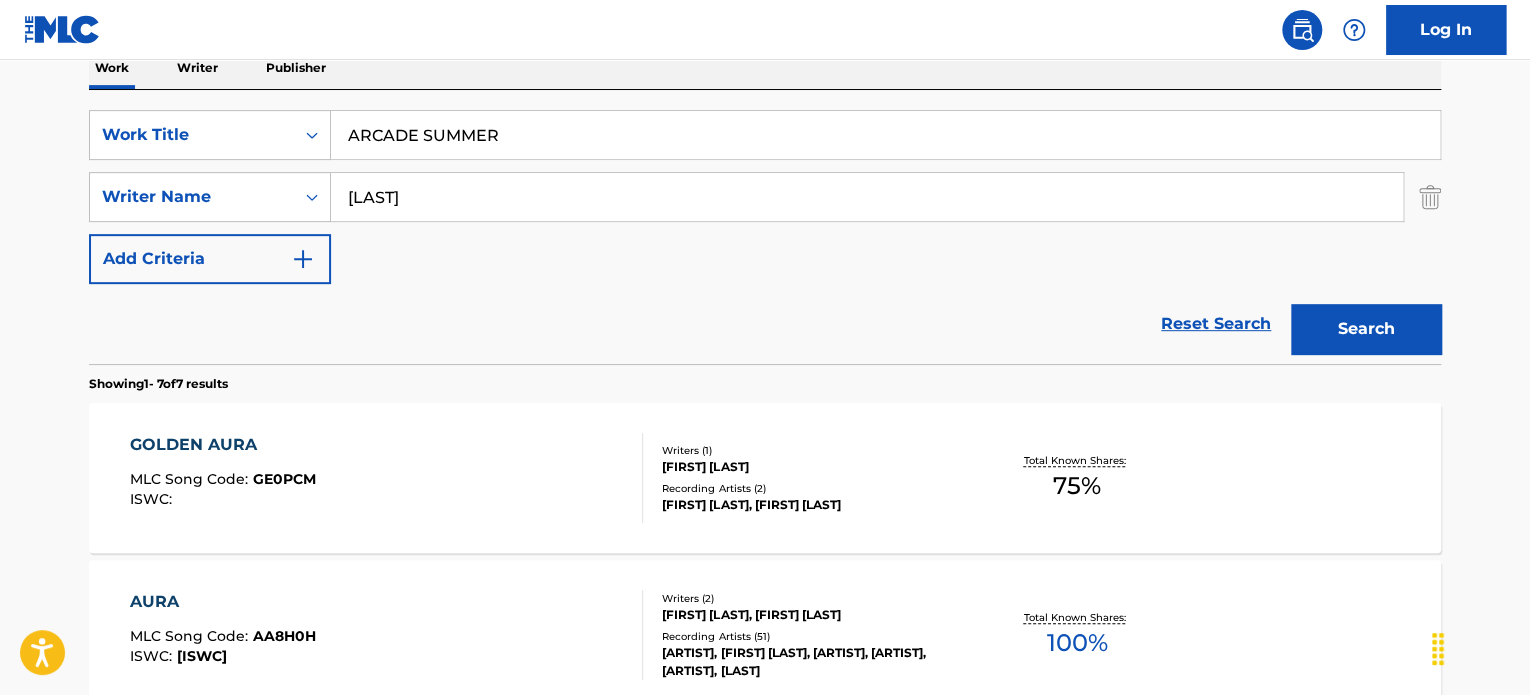 click on "Reset Search Search" at bounding box center (765, 324) 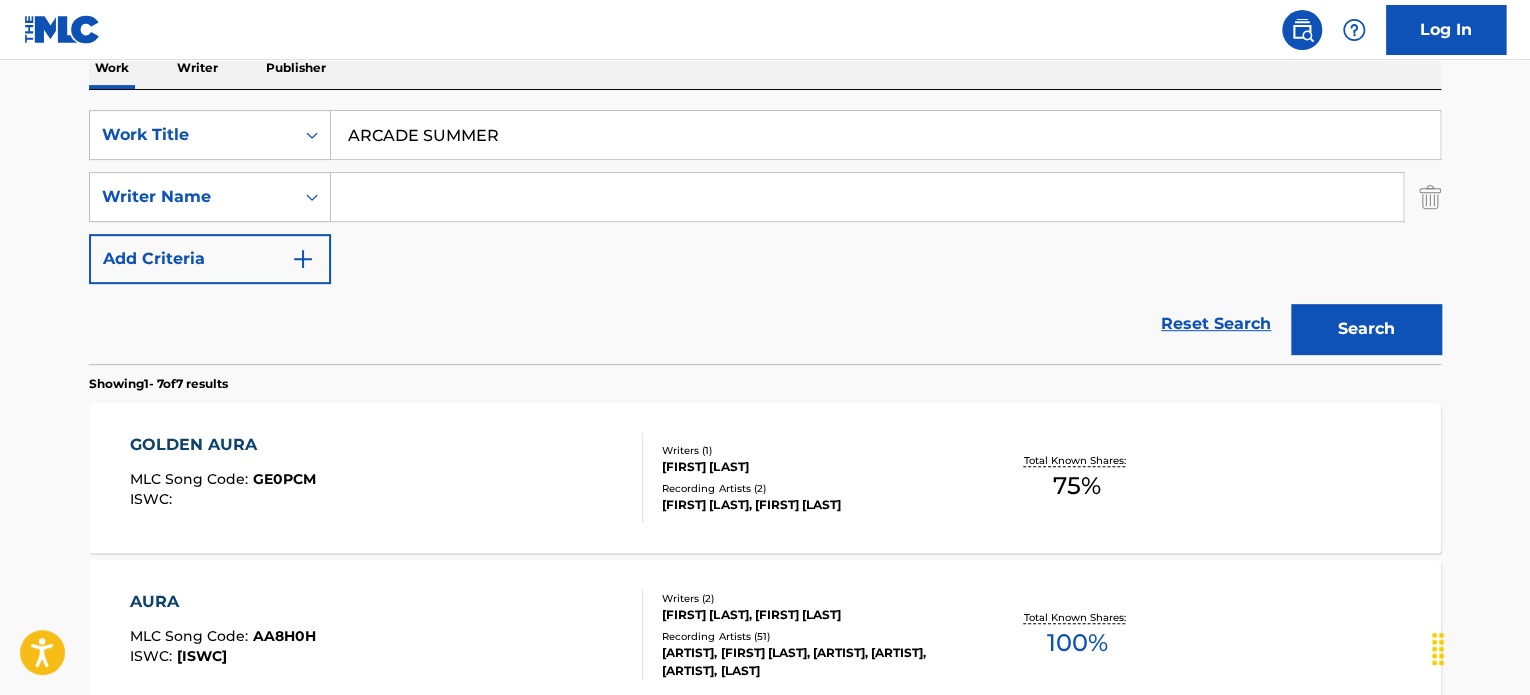 type 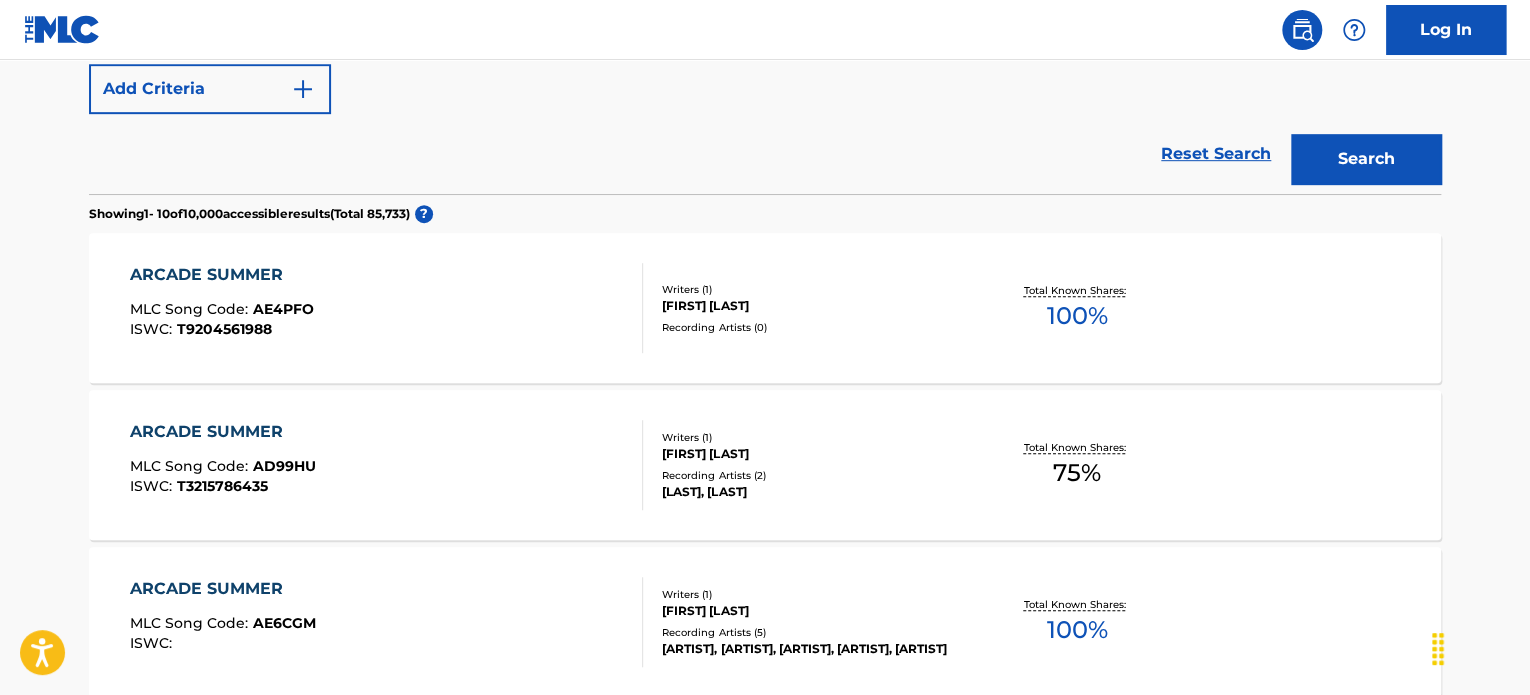 scroll, scrollTop: 535, scrollLeft: 0, axis: vertical 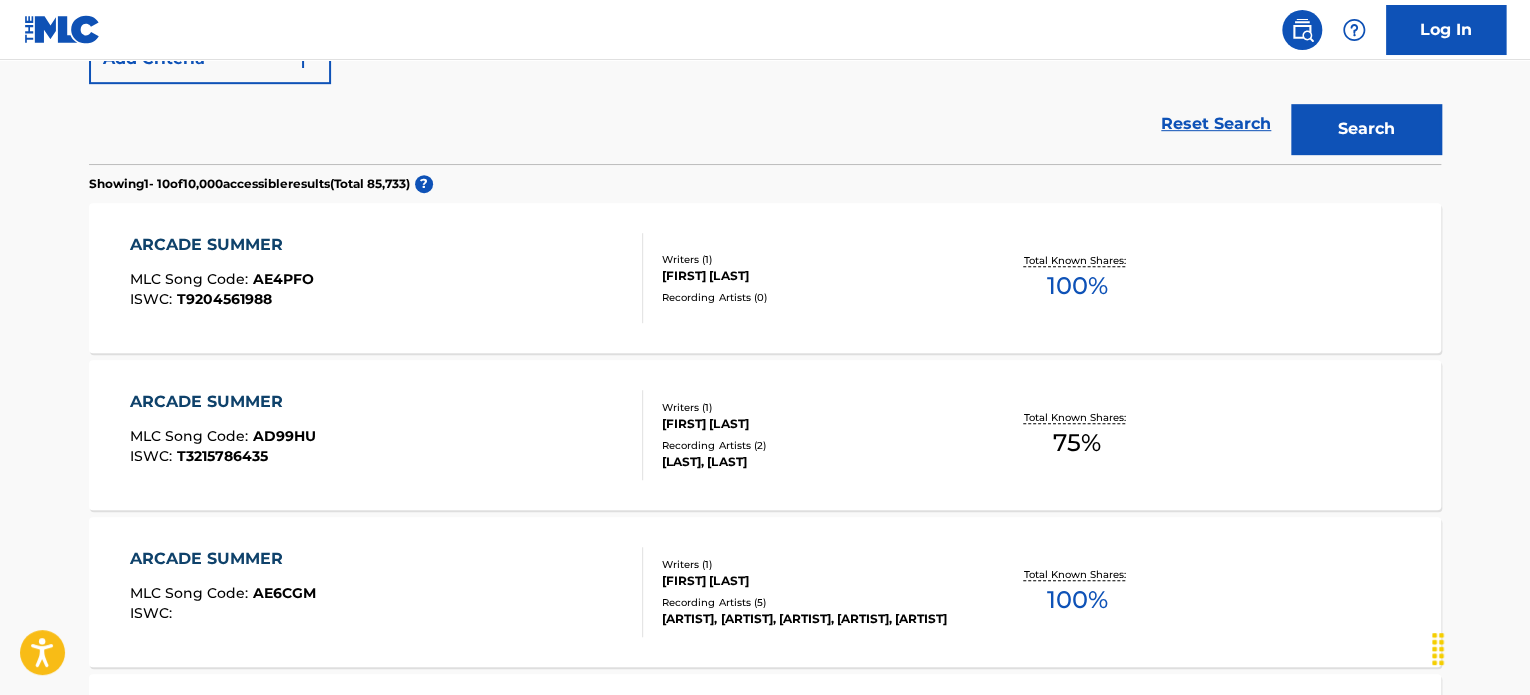click on "ARCADE SUMMER MLC Song Code : AD99HU ISWC : T3215786435" at bounding box center [387, 435] 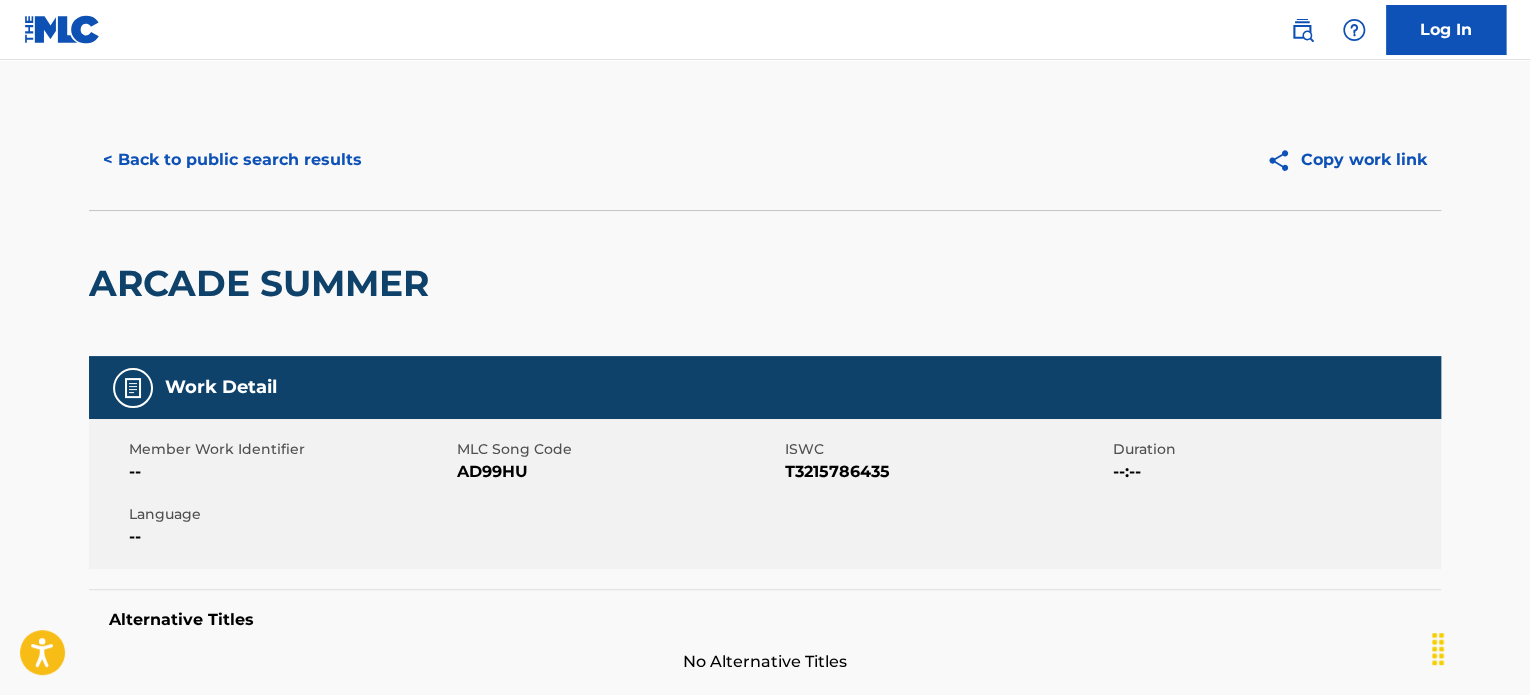 scroll, scrollTop: 600, scrollLeft: 0, axis: vertical 